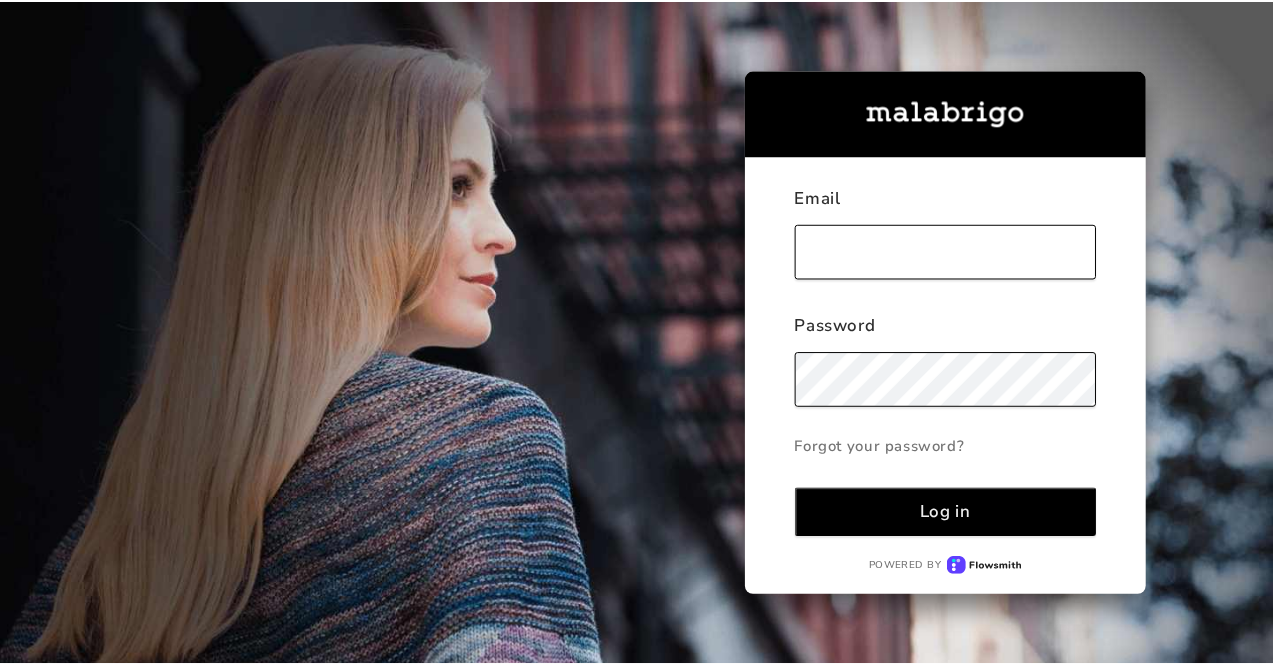 scroll, scrollTop: 0, scrollLeft: 0, axis: both 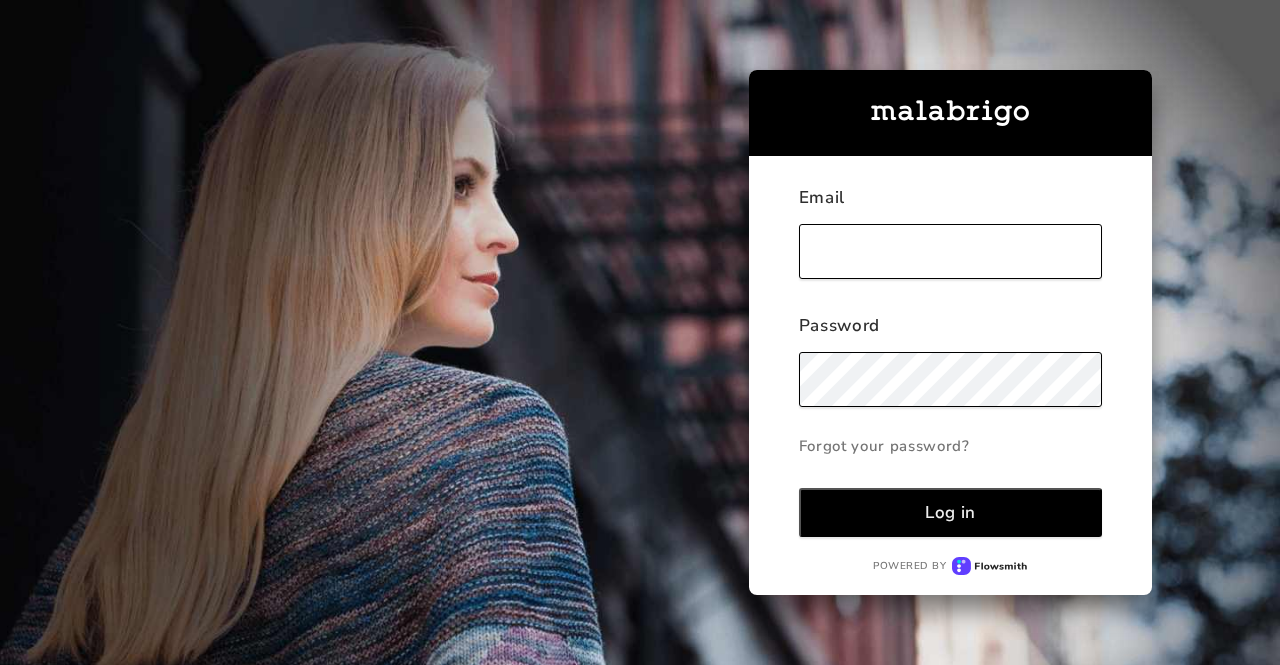type on "[EMAIL_ADDRESS][DOMAIN_NAME]" 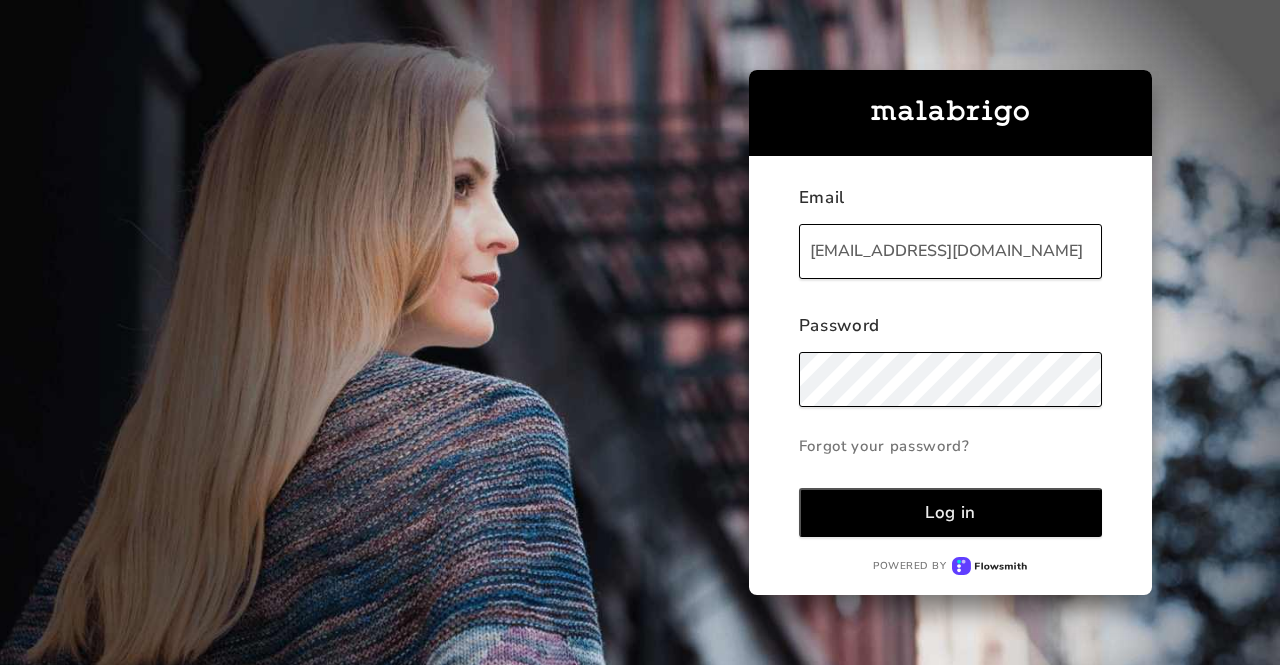 click on "Log in" at bounding box center (950, 512) 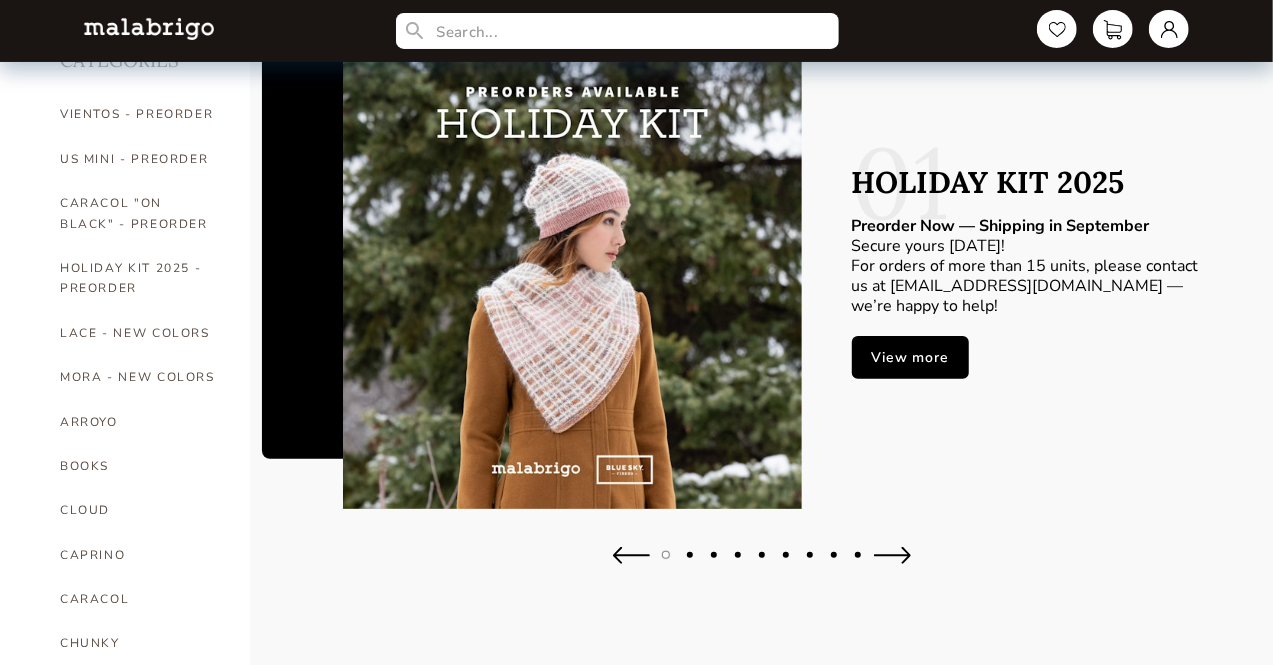 scroll, scrollTop: 92, scrollLeft: 0, axis: vertical 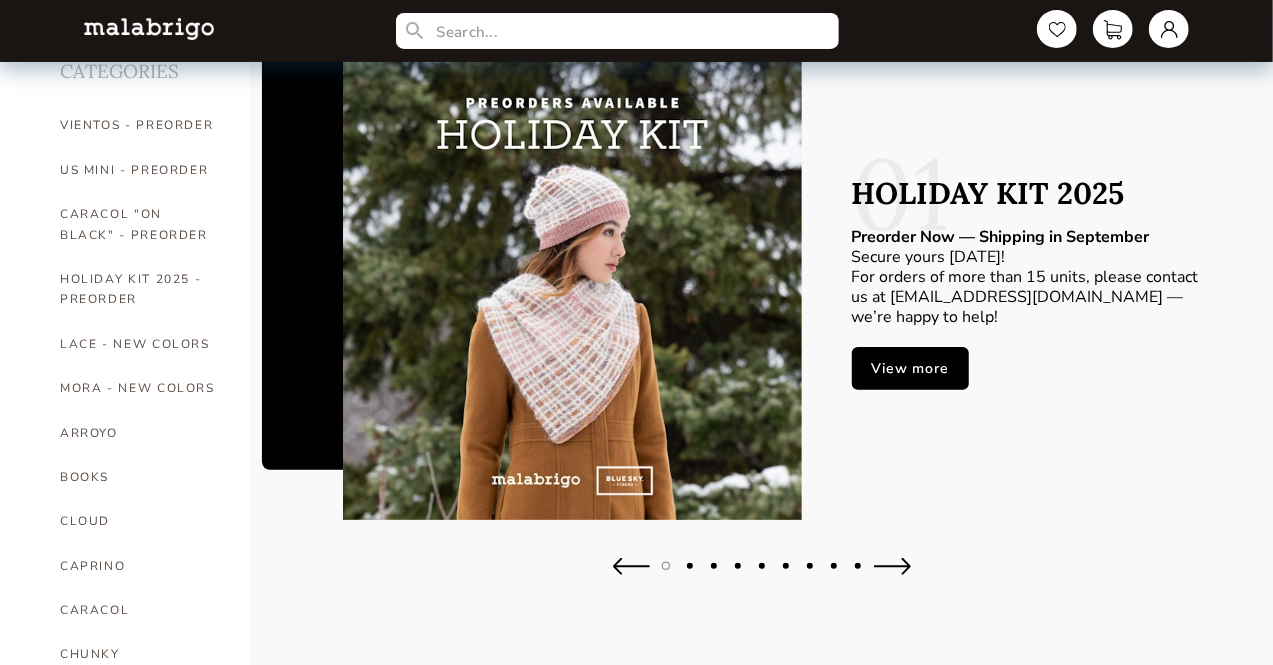 click at bounding box center (892, 566) 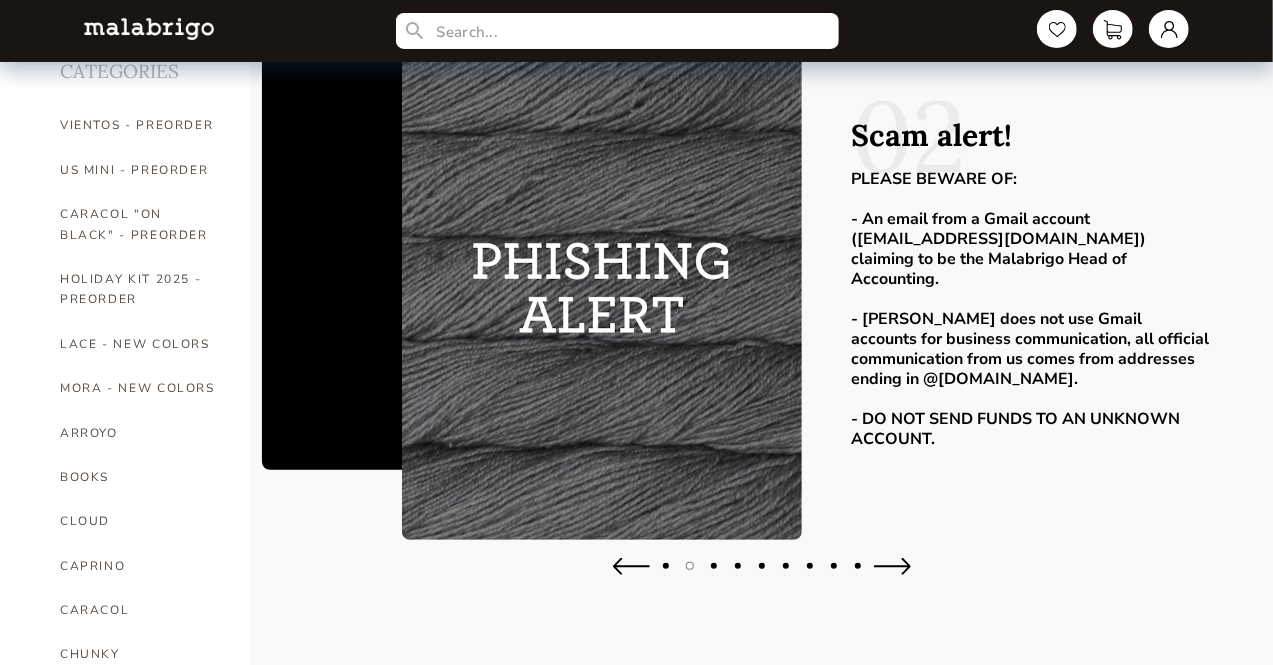 click at bounding box center [892, 566] 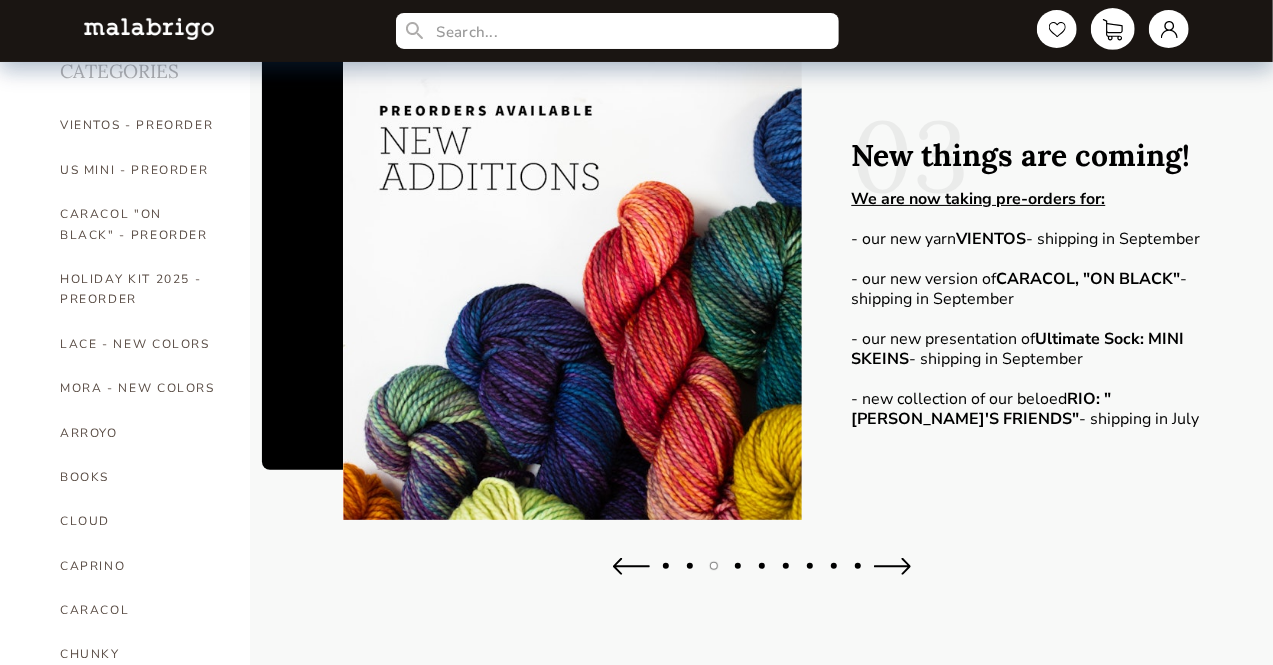 click at bounding box center (1113, 29) 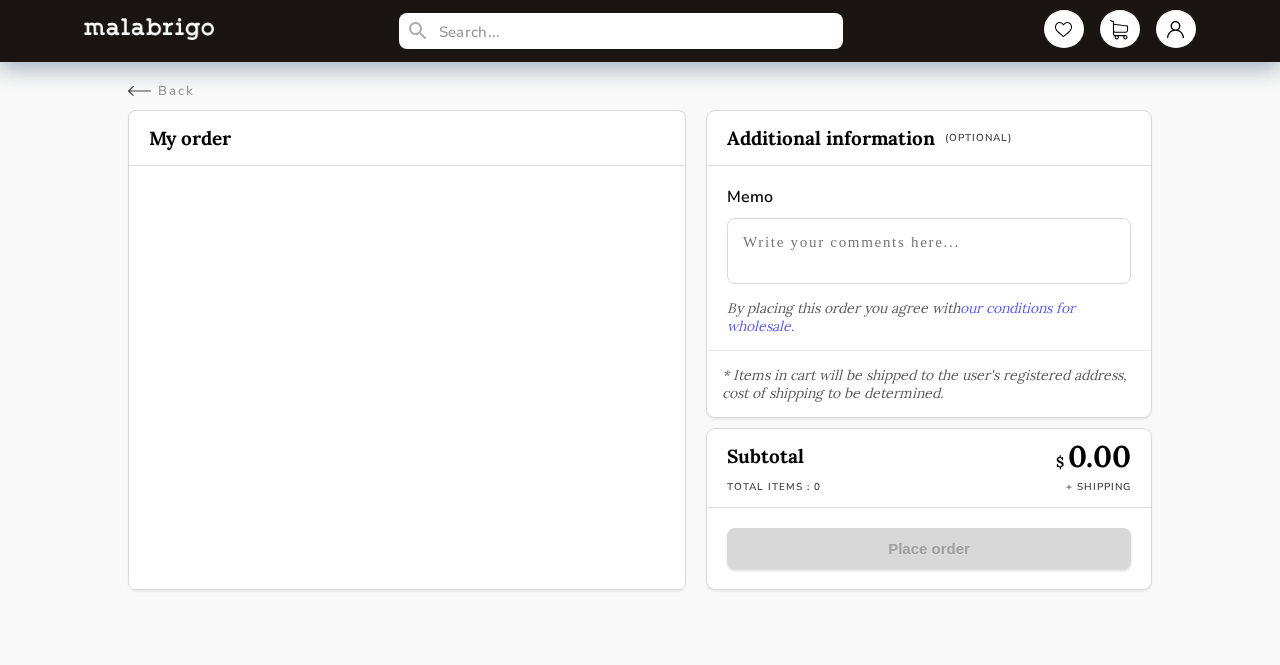 click on "My order" at bounding box center [407, 138] 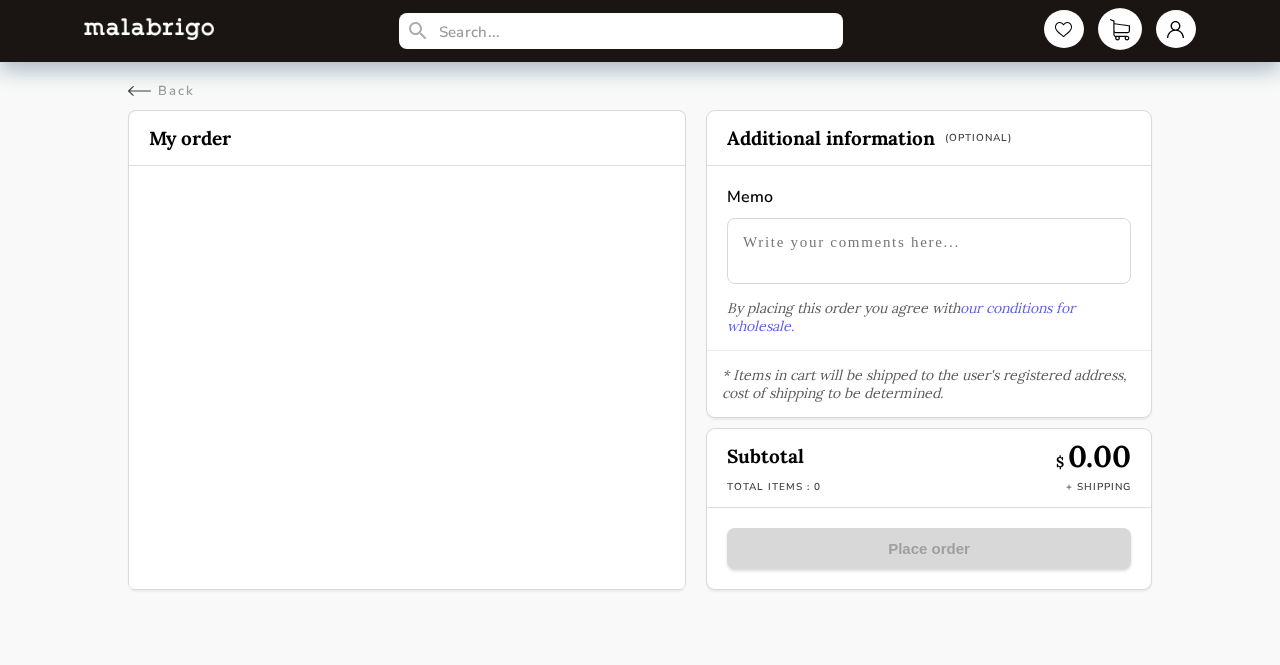 click at bounding box center [1120, 29] 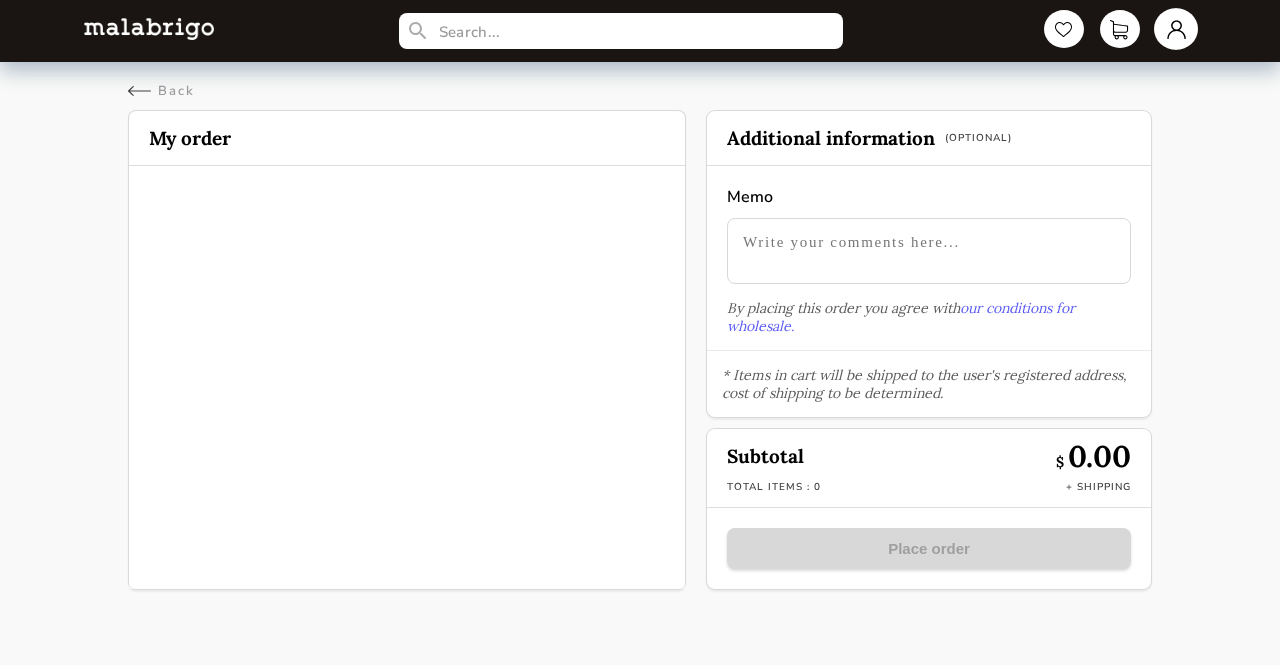 click at bounding box center (1176, 29) 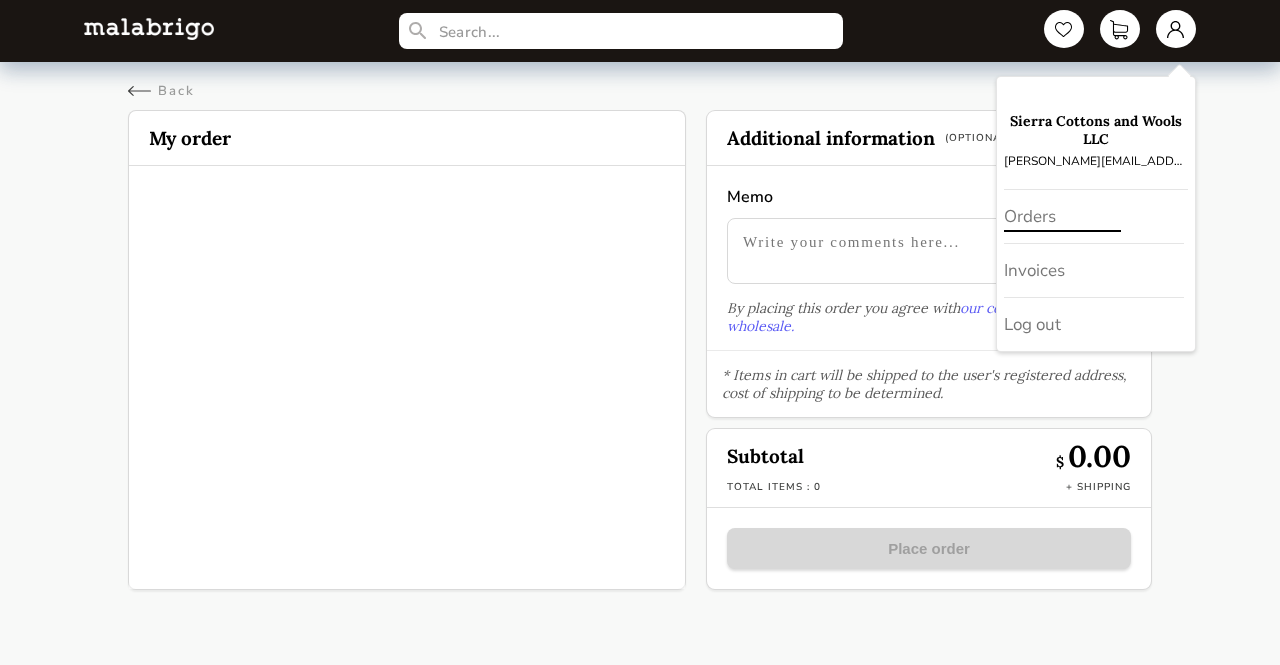 click on "Orders" at bounding box center (1094, 217) 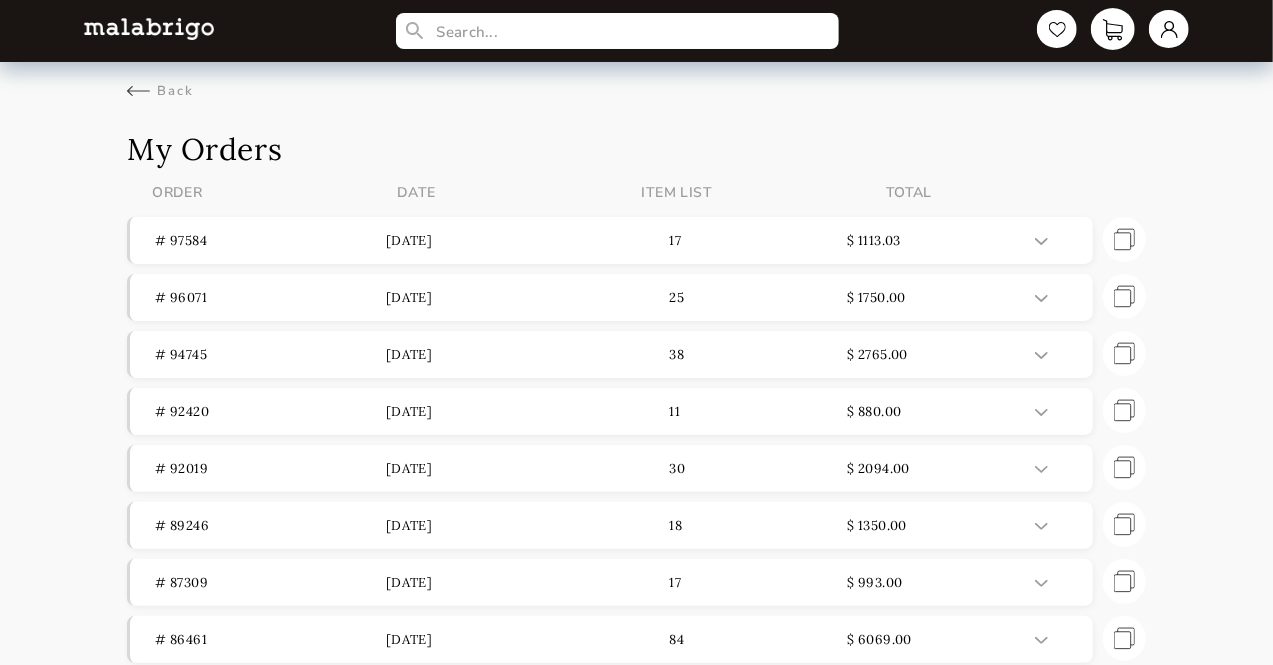 click at bounding box center (1113, 29) 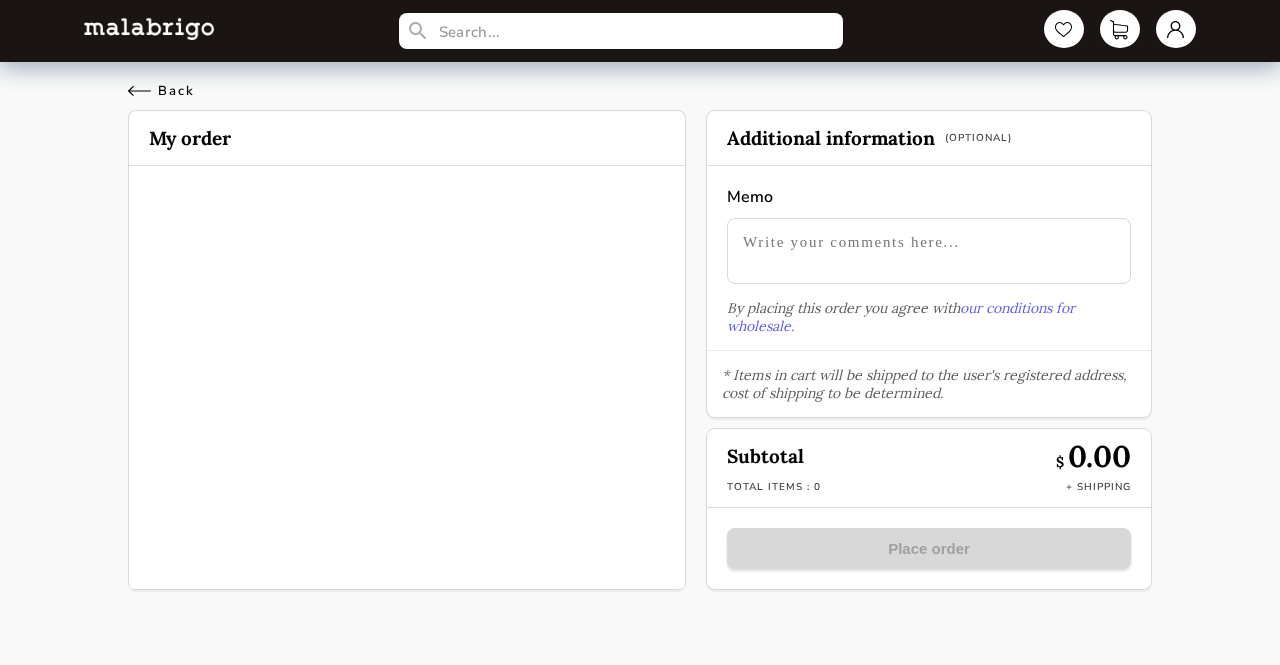 click on "Back" at bounding box center [161, 91] 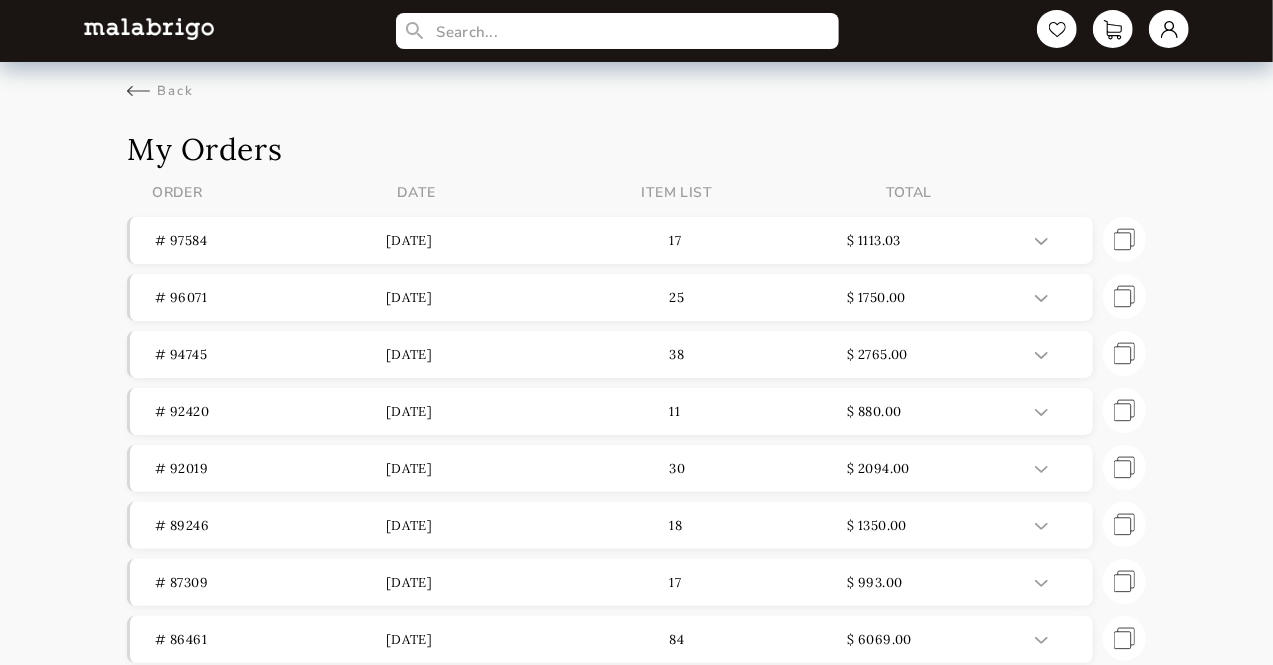click at bounding box center (149, 28) 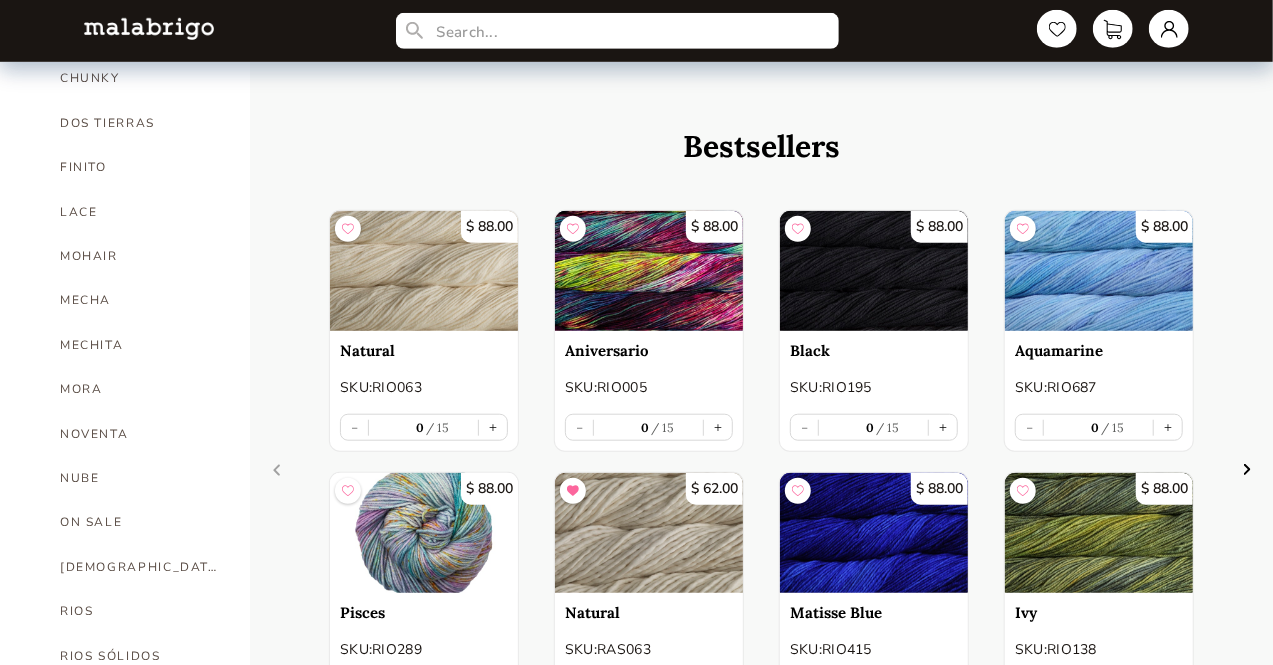 scroll, scrollTop: 684, scrollLeft: 0, axis: vertical 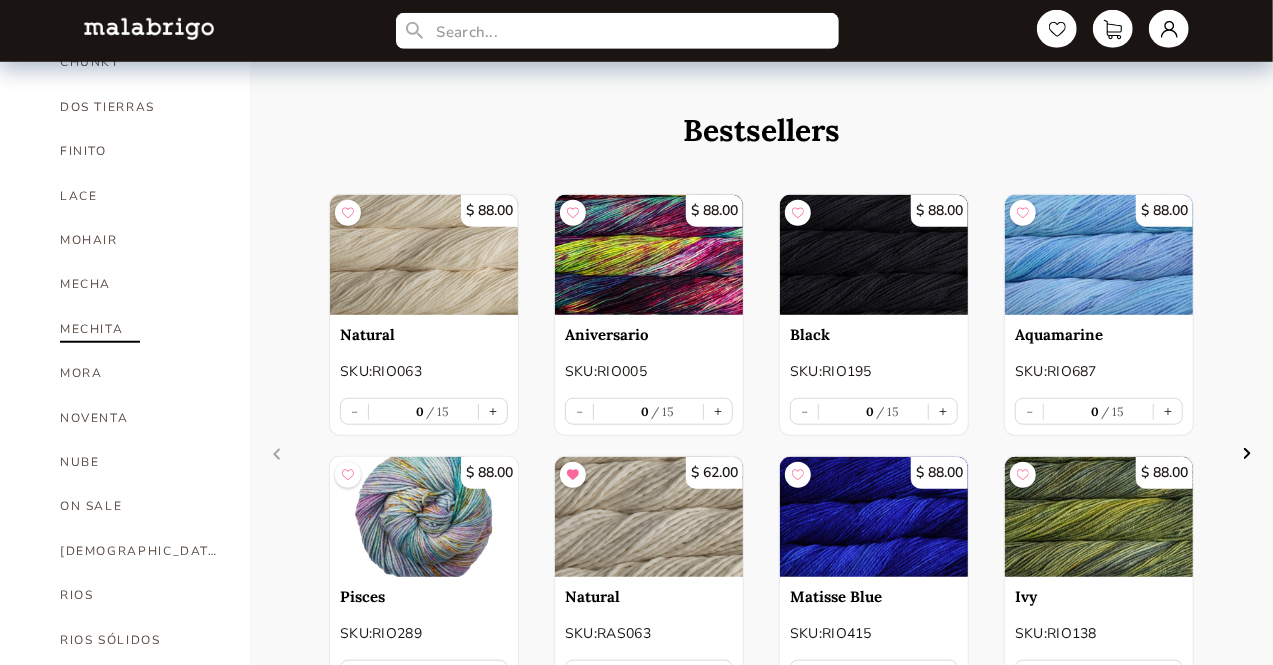 click on "MECHITA" at bounding box center (140, 329) 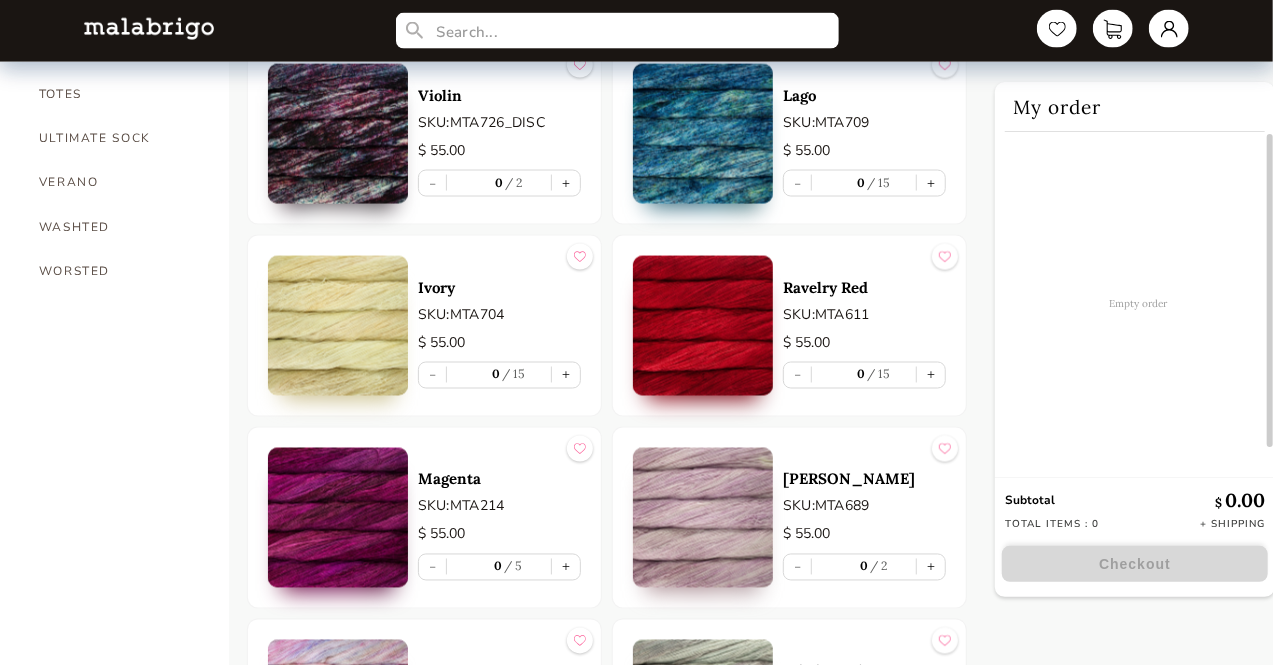scroll, scrollTop: 1570, scrollLeft: 0, axis: vertical 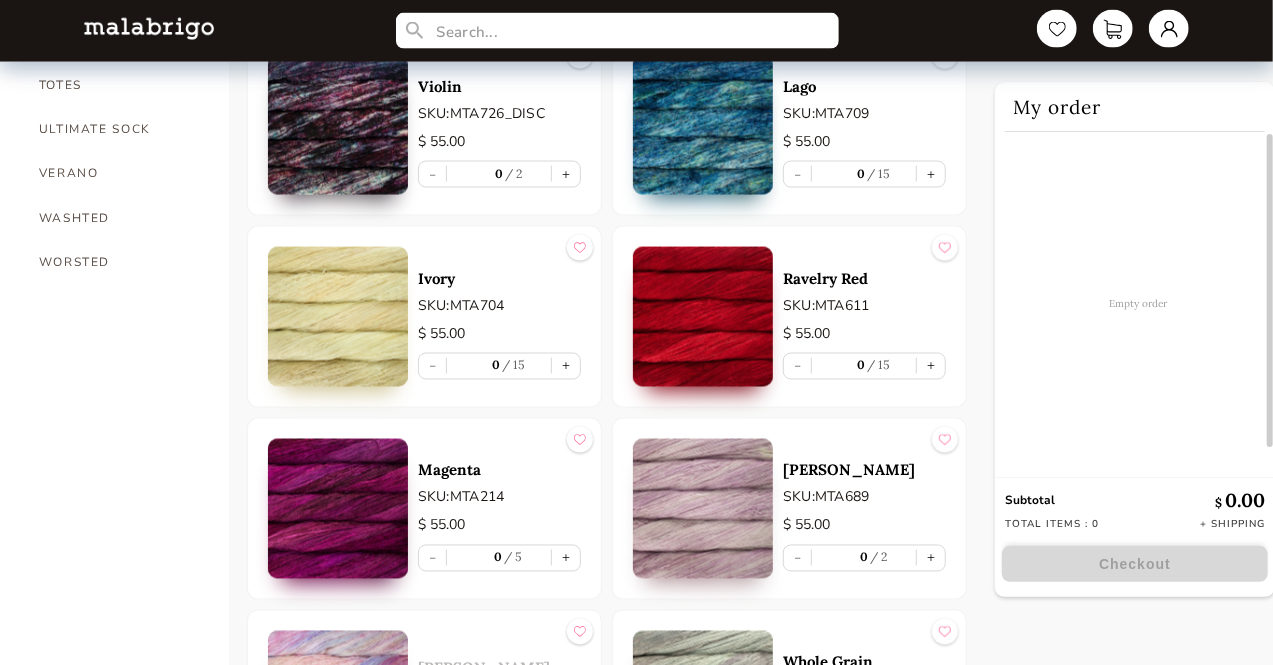 click at bounding box center (703, 317) 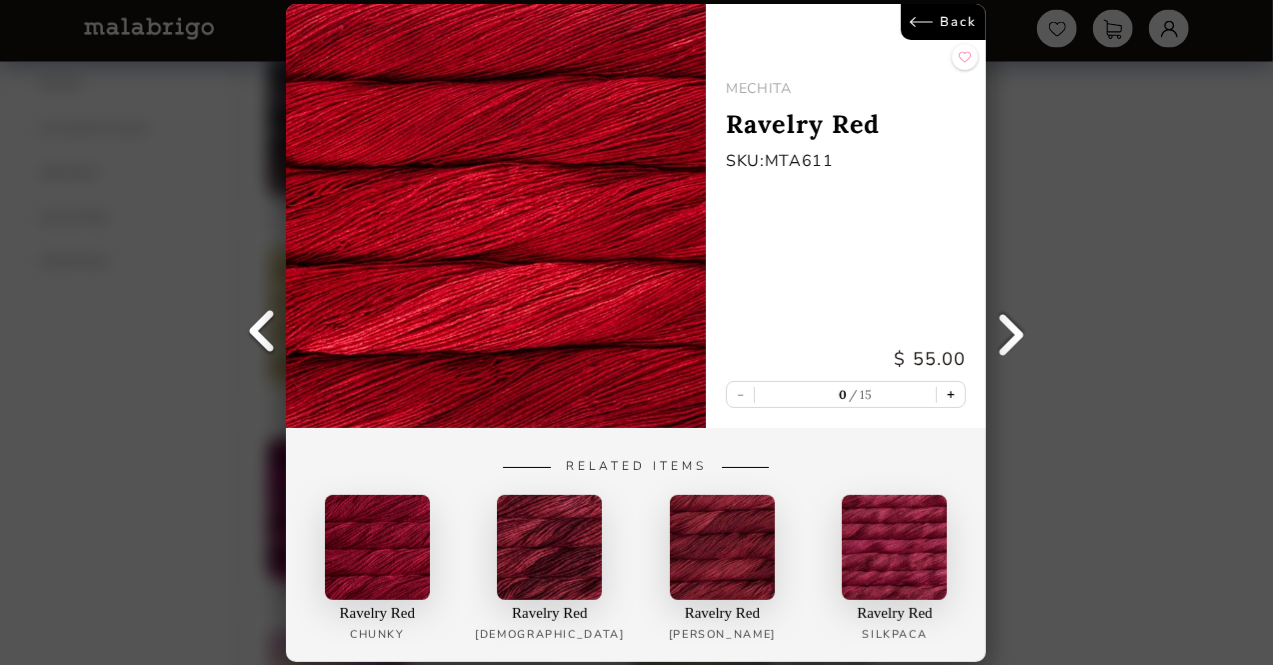 click on "+" at bounding box center [952, 394] 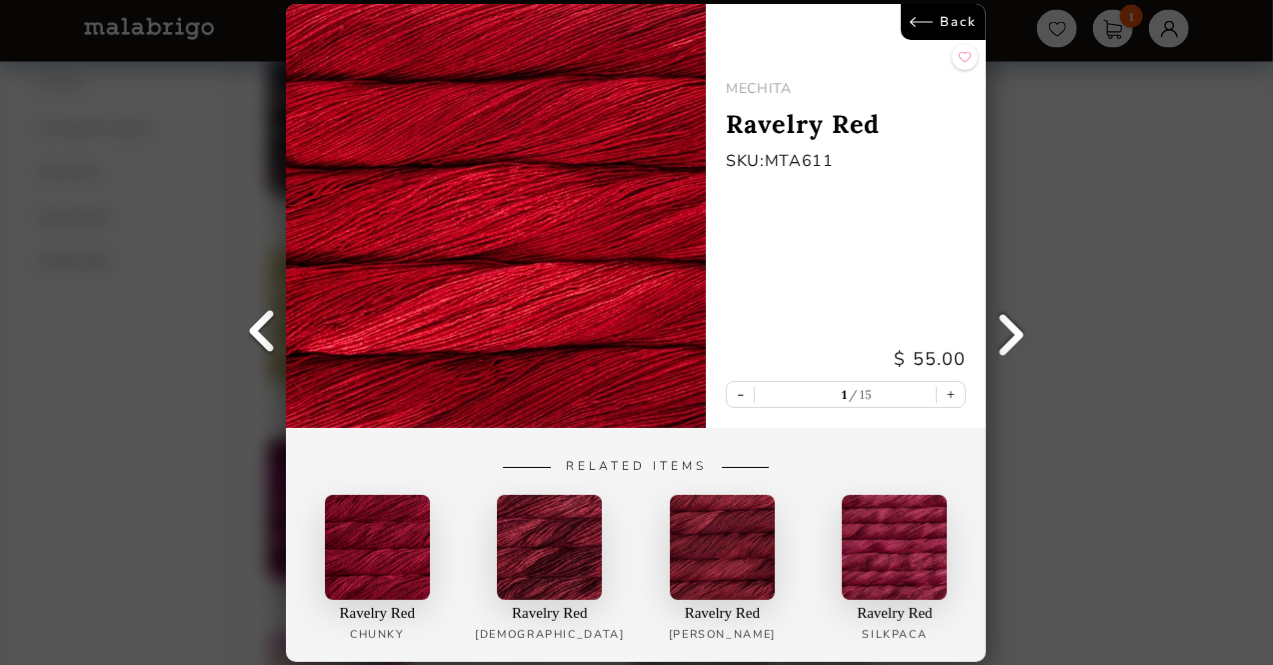 click on "Back" at bounding box center (944, 22) 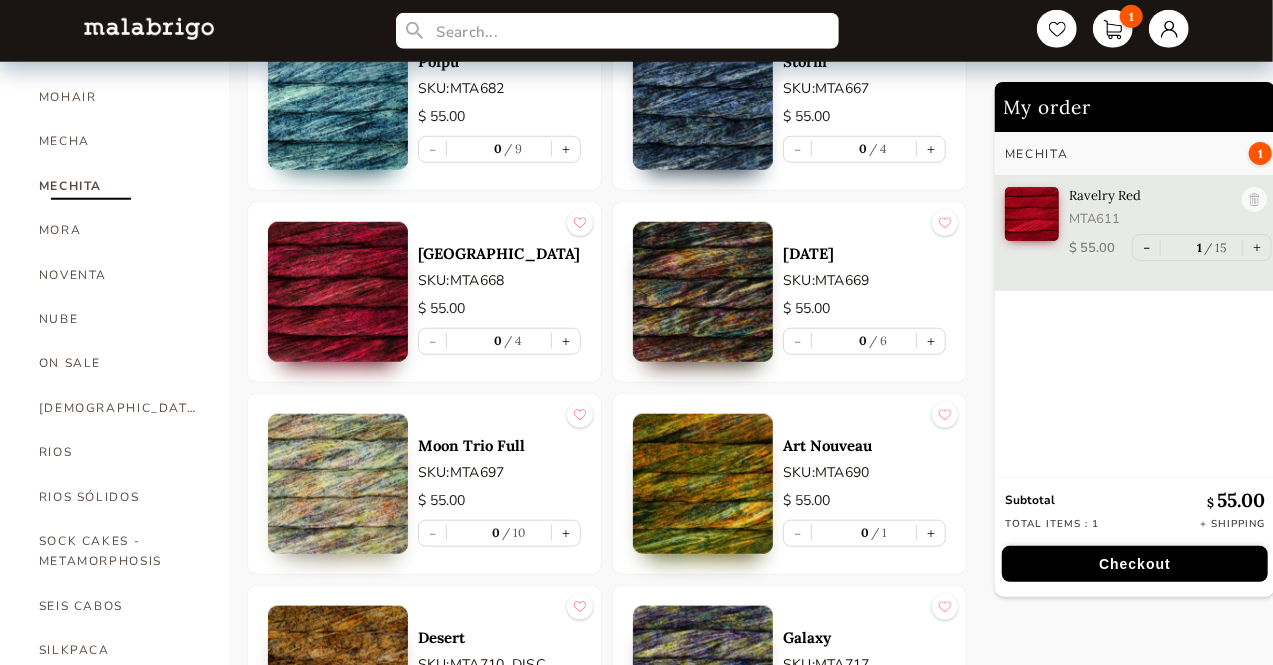 scroll, scrollTop: 768, scrollLeft: 0, axis: vertical 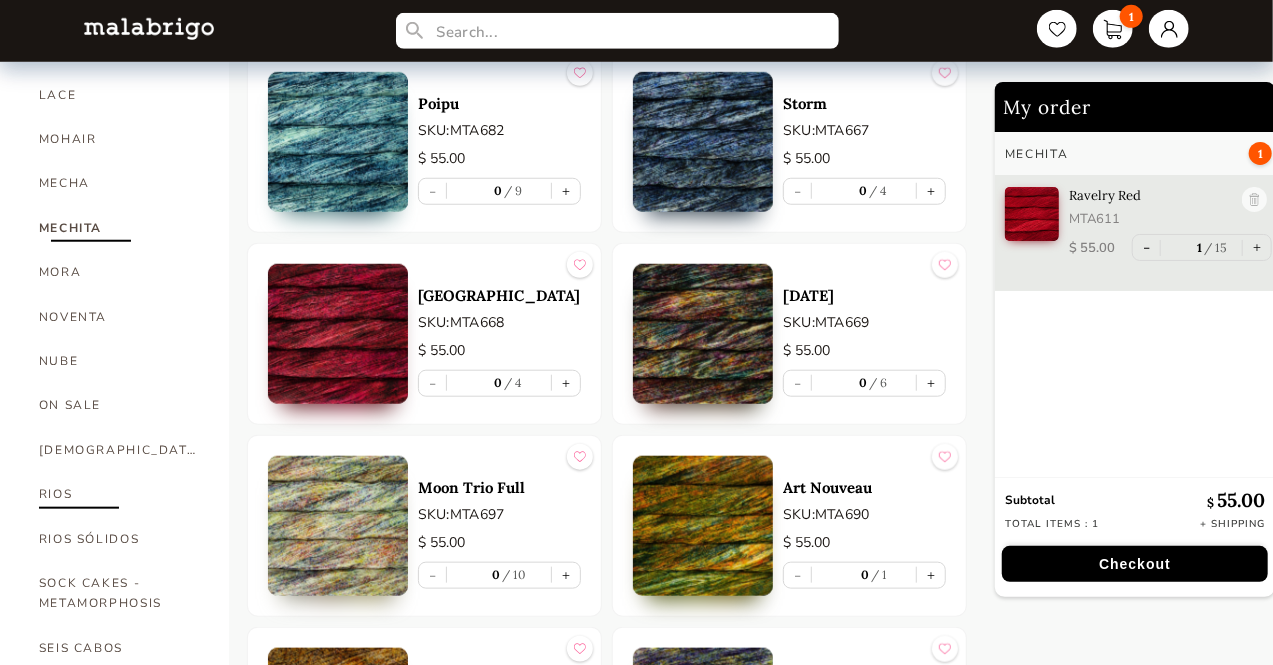 click on "RIOS" at bounding box center (119, 494) 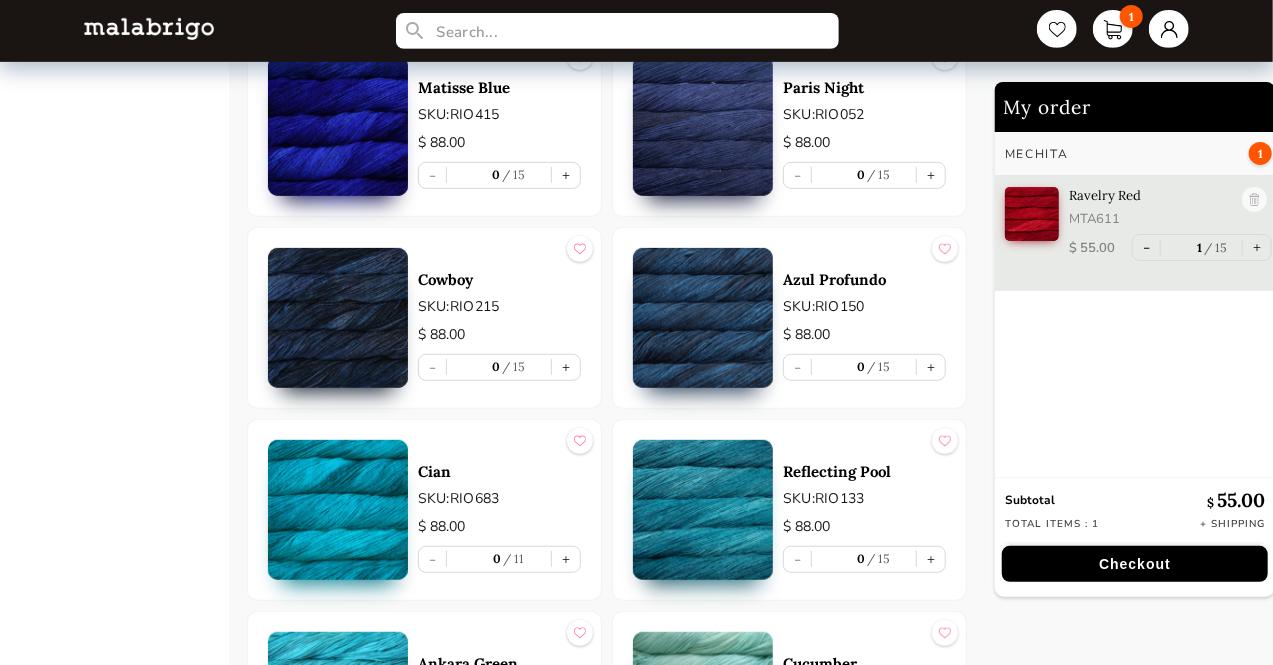 scroll, scrollTop: 4280, scrollLeft: 0, axis: vertical 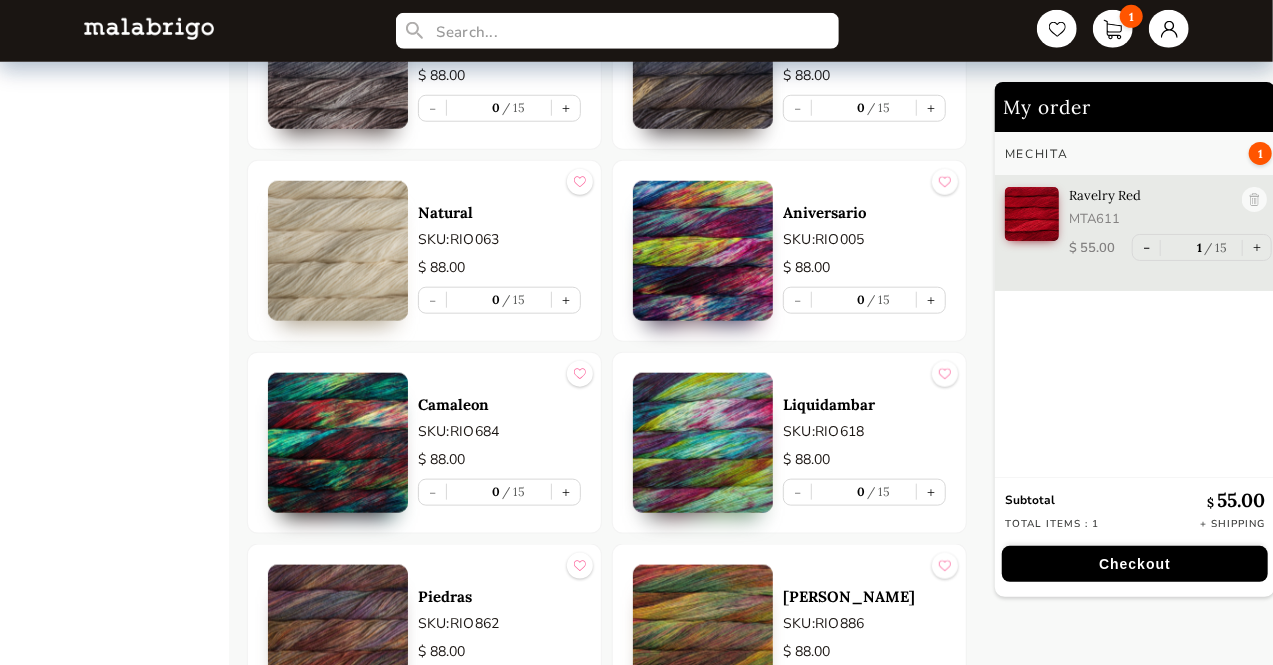 click at bounding box center [338, 443] 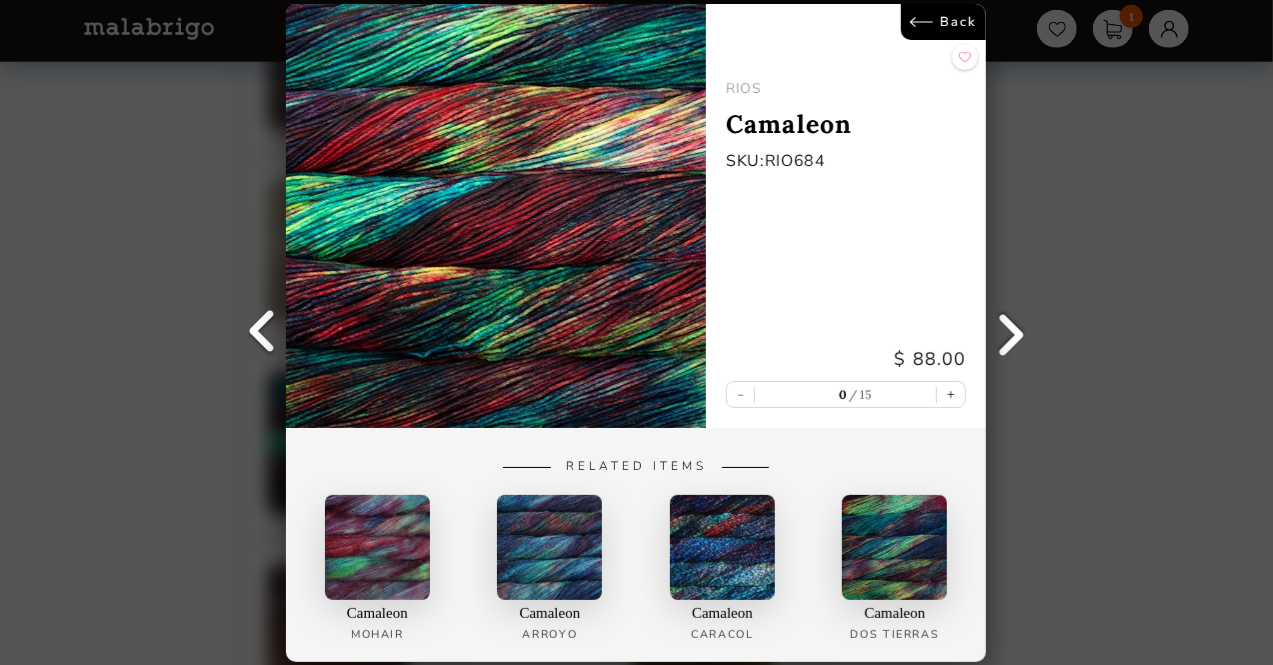 click at bounding box center (496, 216) 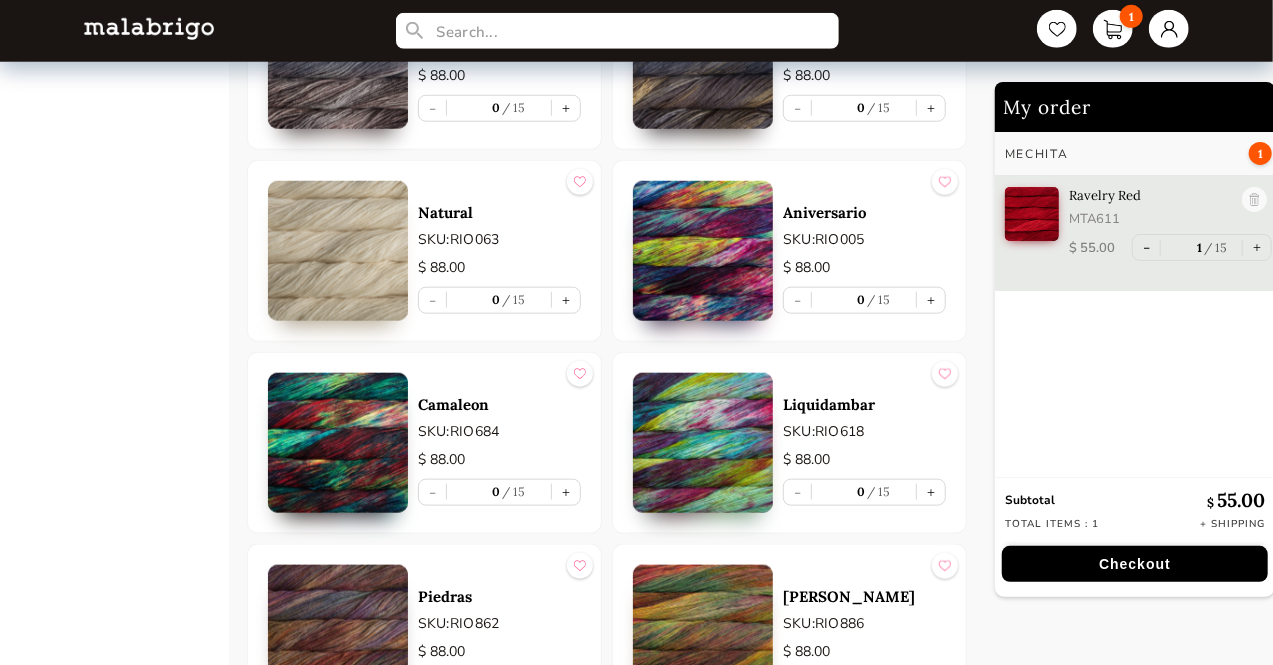 click at bounding box center (338, 443) 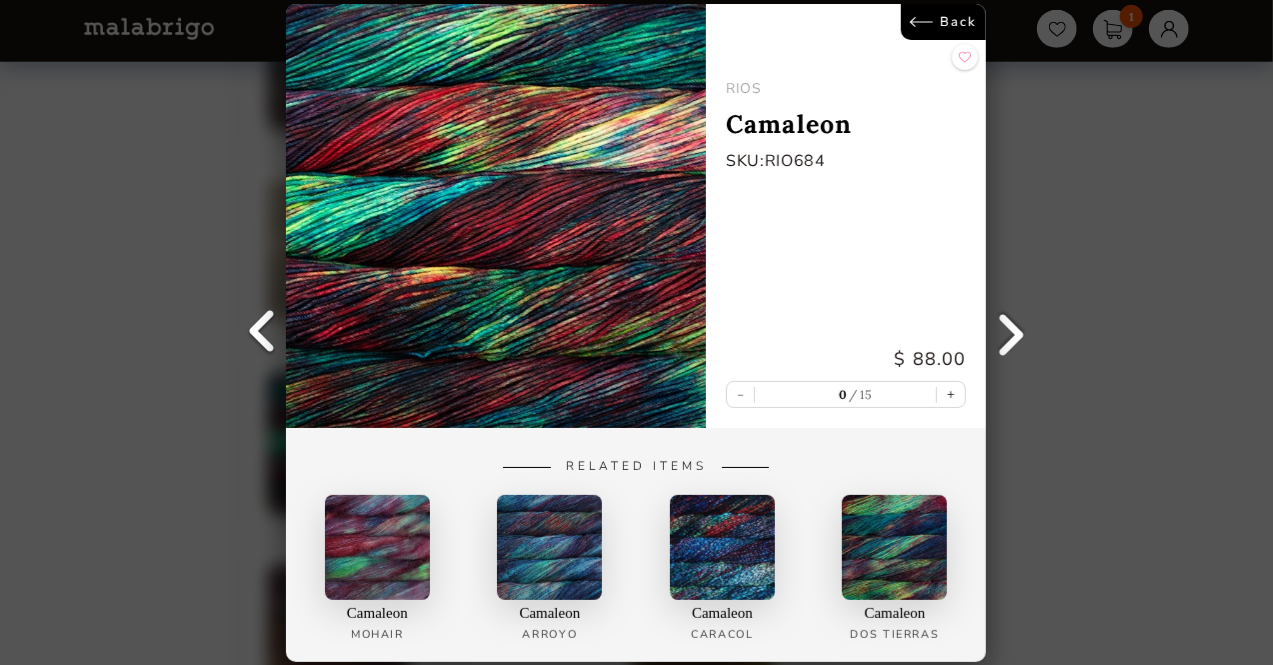 click on "Back" at bounding box center (944, 22) 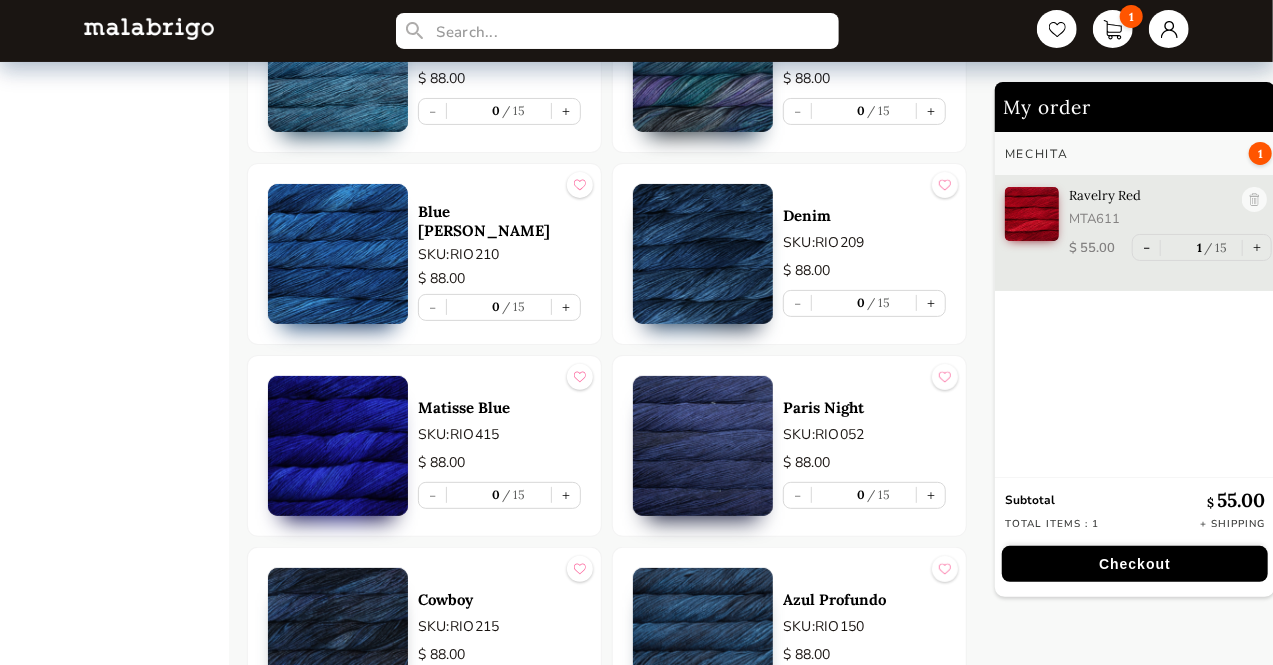scroll, scrollTop: 2360, scrollLeft: 0, axis: vertical 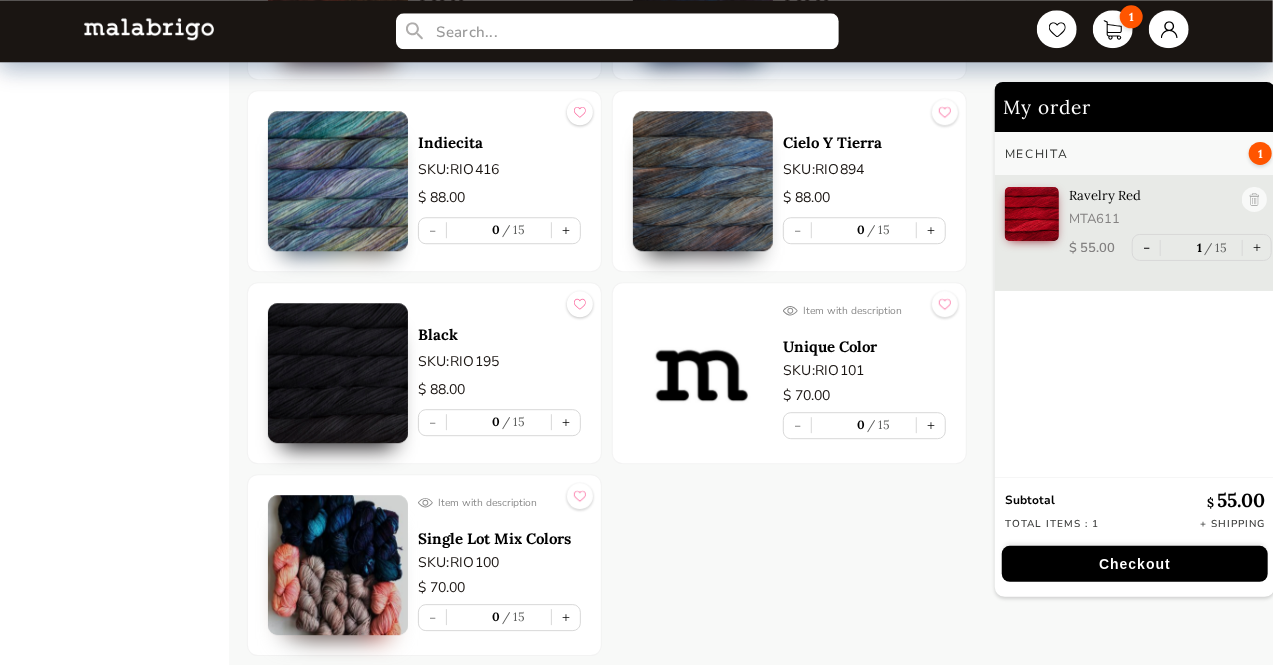 click on "Single Lot Mix Colors" at bounding box center [499, 538] 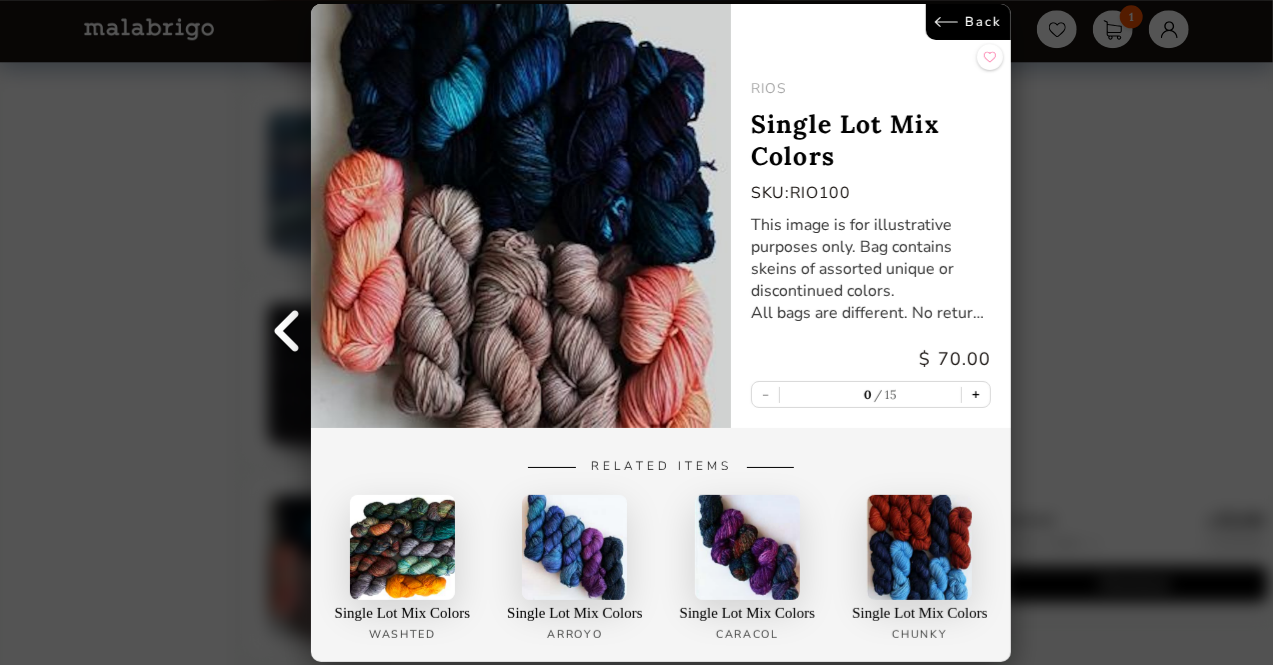 click on "+" at bounding box center (977, 394) 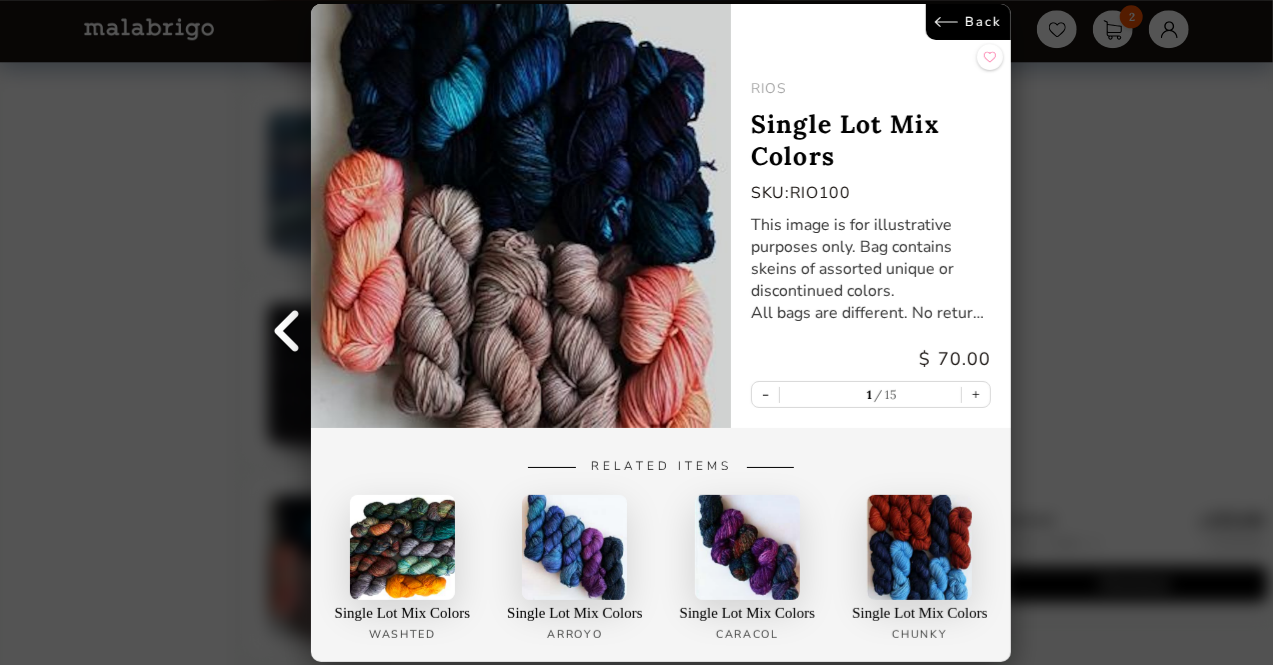 click on "Back" at bounding box center [969, 22] 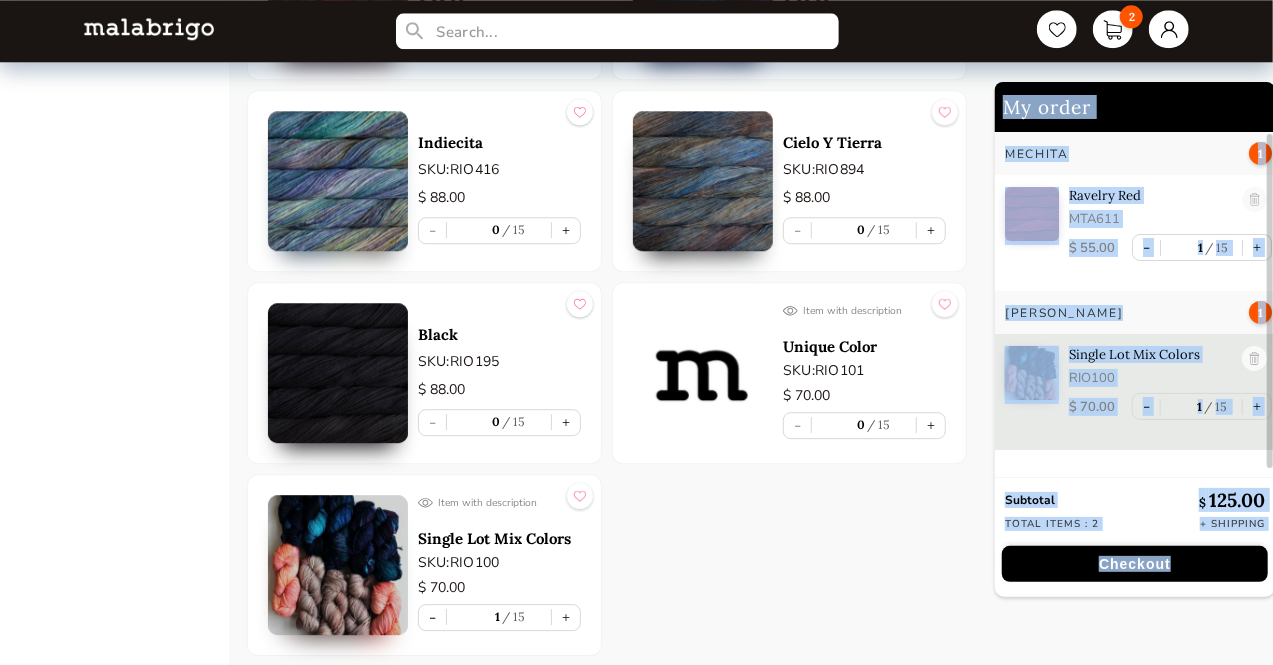 drag, startPoint x: 1270, startPoint y: 644, endPoint x: 1261, endPoint y: 581, distance: 63.63961 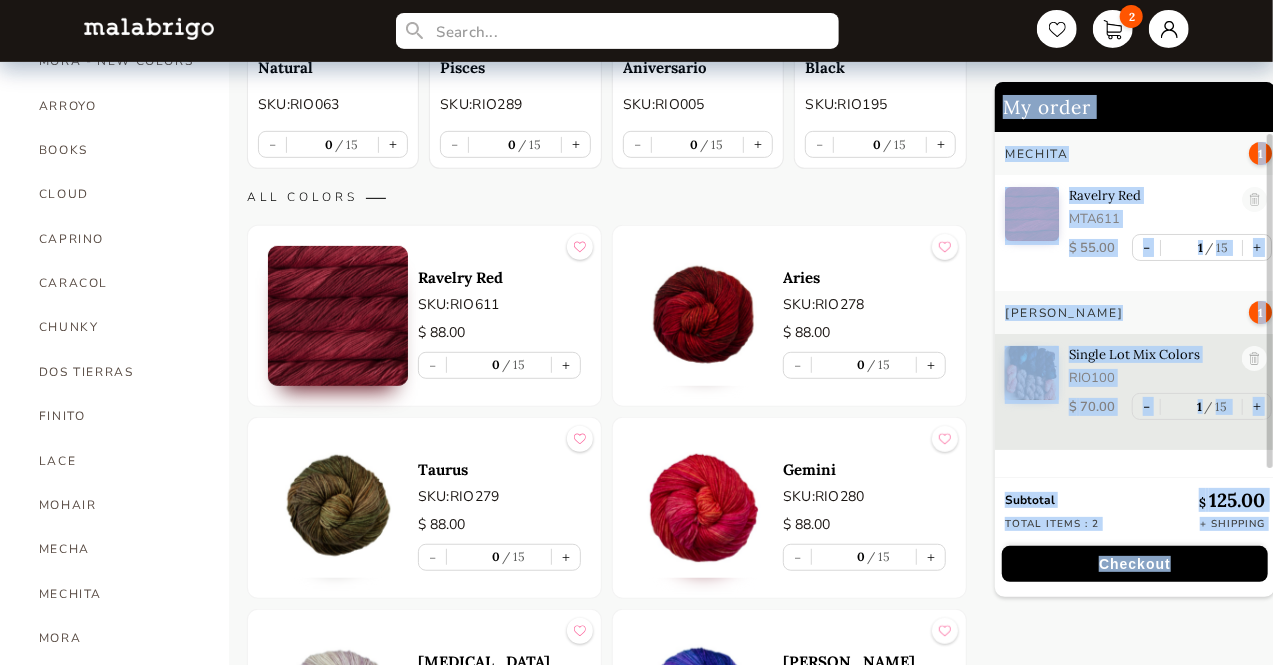 scroll, scrollTop: 551, scrollLeft: 0, axis: vertical 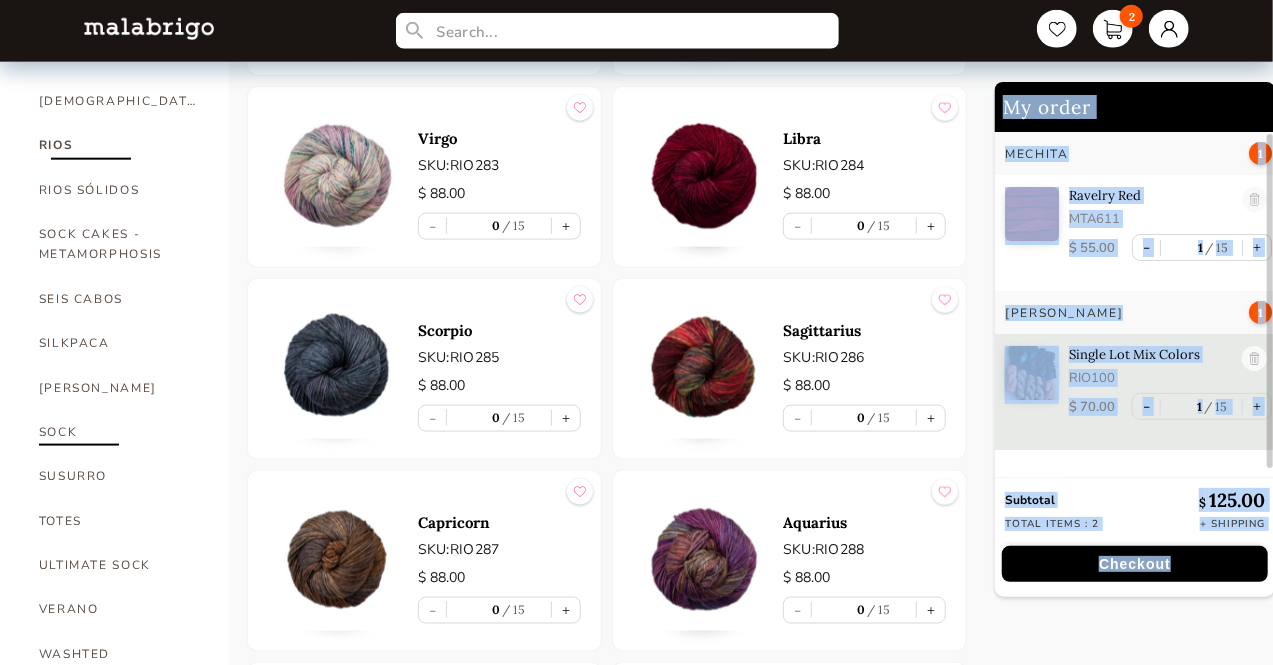 click on "SOCK" at bounding box center [119, 432] 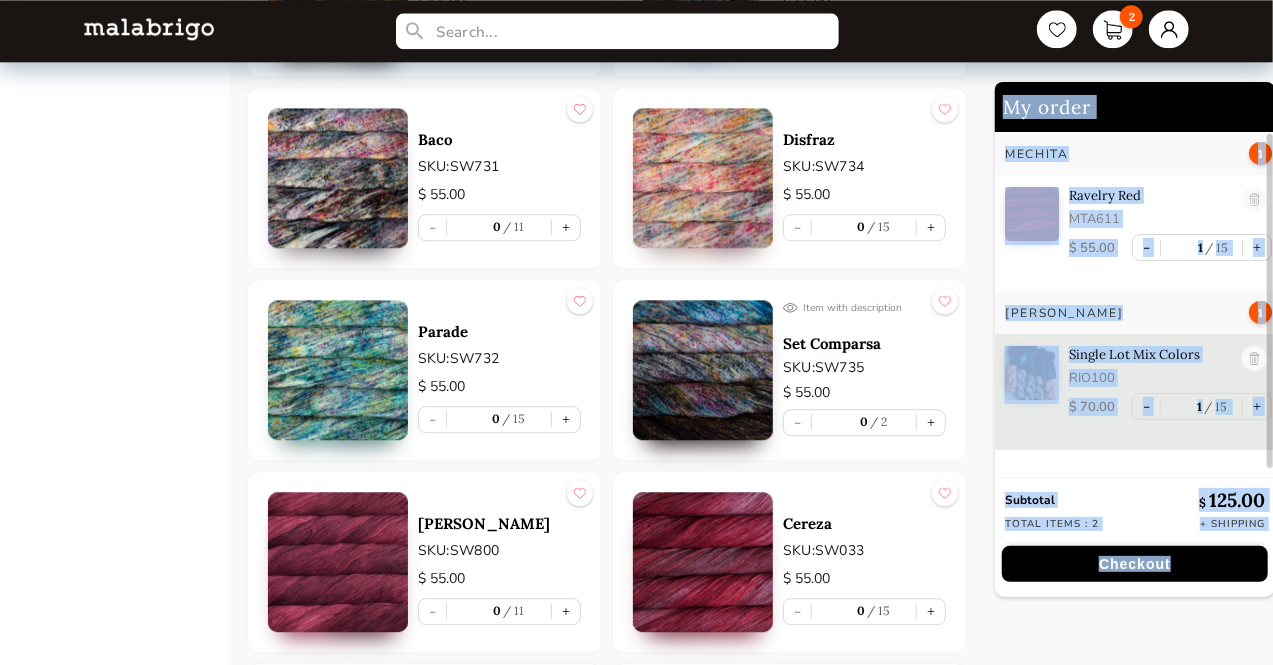 scroll, scrollTop: 2486, scrollLeft: 0, axis: vertical 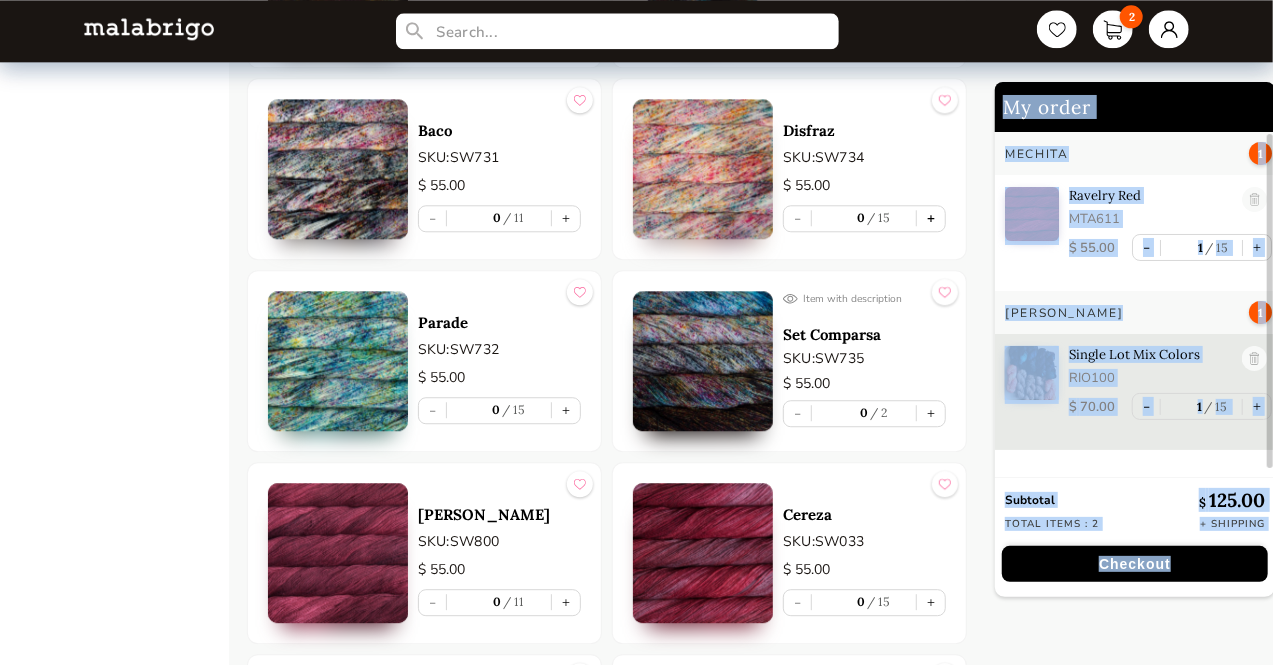 click on "+" at bounding box center [931, 218] 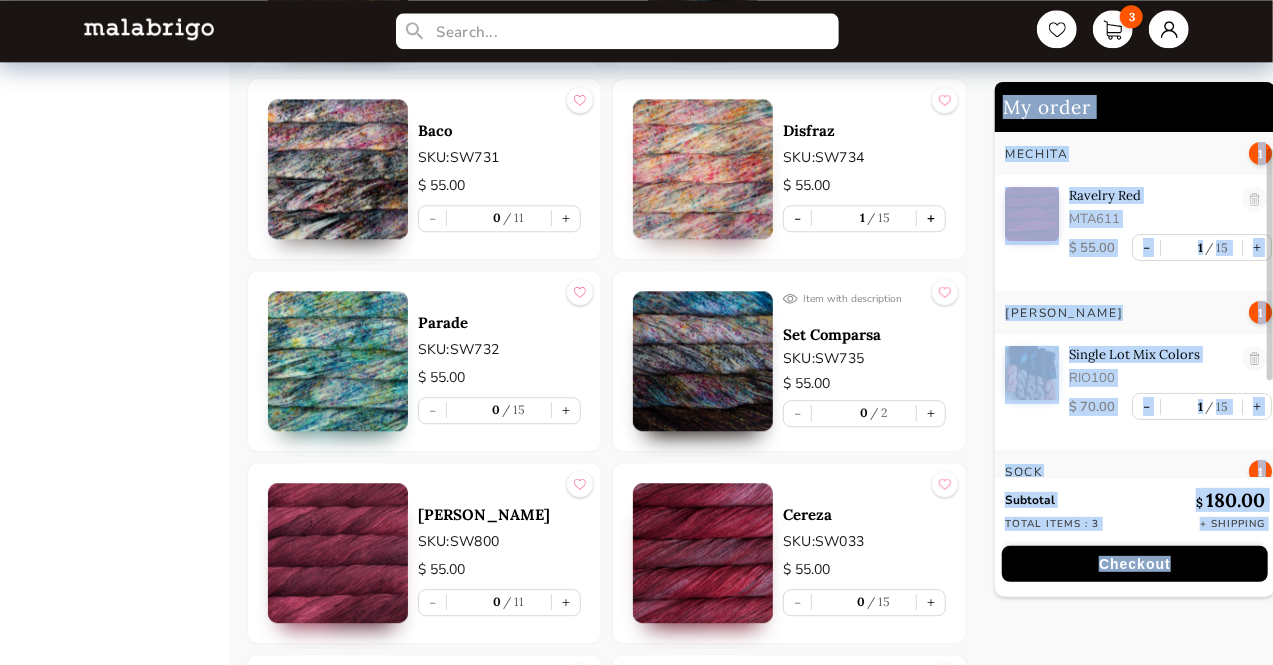 scroll, scrollTop: 107, scrollLeft: 0, axis: vertical 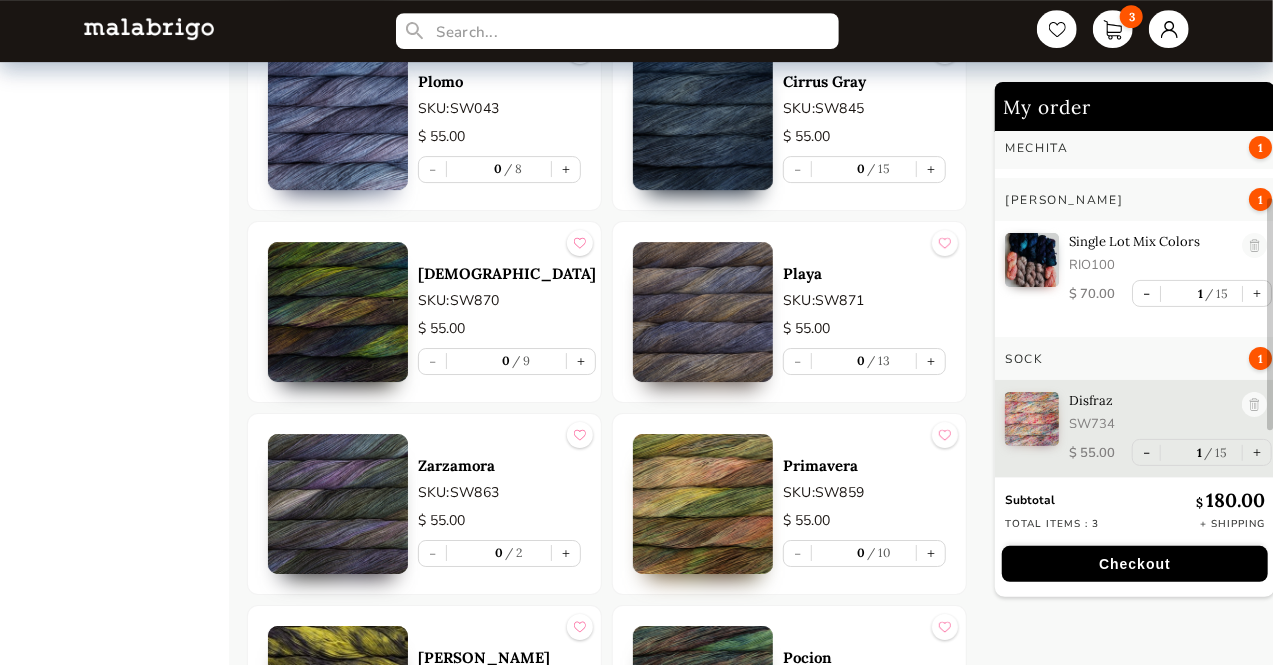 click on "My order Mechita 1 Ravelry Red MTA611 $   55.00 - 1 15 + [PERSON_NAME] 1 Single Lot Mix Colors RIO100 $   70.00 - 1 15 + Sock 1 Disfraz SW734 $   55.00 - 1 15 + Subtotal $   180.00 Total items : 3 + Shipping Checkout" at bounding box center (1129, -2835) 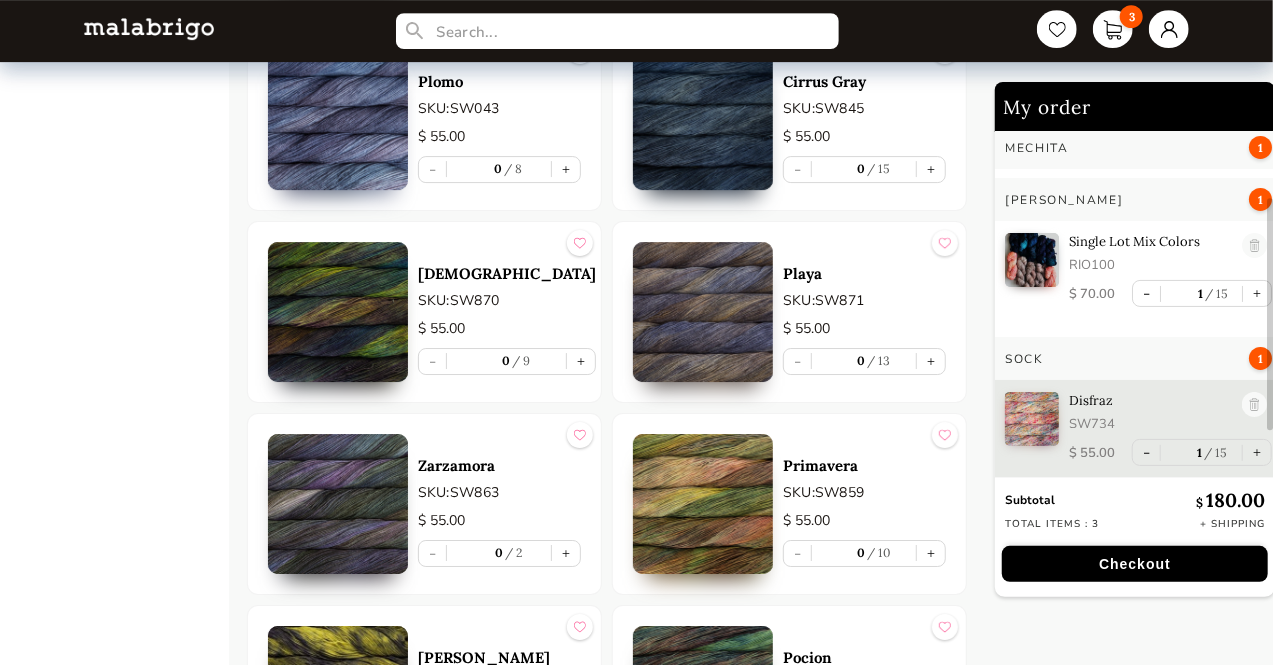 click on "My order Mechita 1 Ravelry Red MTA611 $   55.00 - 1 15 + [PERSON_NAME] 1 Single Lot Mix Colors RIO100 $   70.00 - 1 15 + Sock 1 Disfraz SW734 $   55.00 - 1 15 + Subtotal $   180.00 Total items : 3 + Shipping Checkout" at bounding box center (1129, -2835) 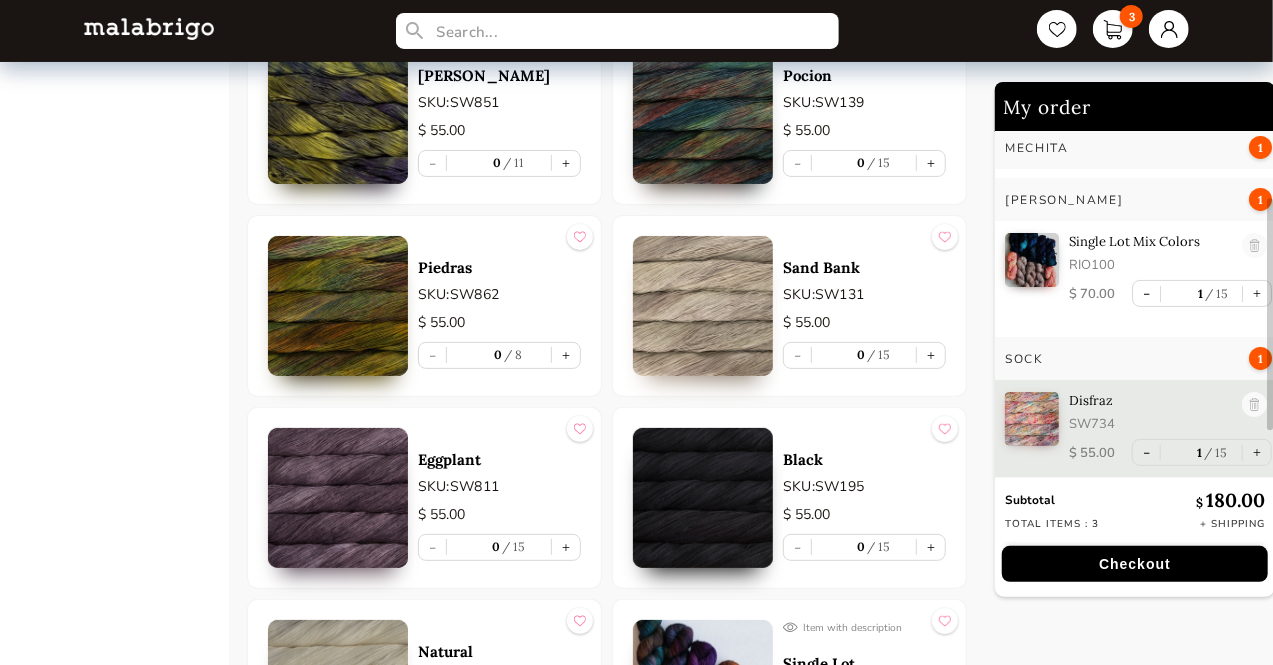 scroll, scrollTop: 7858, scrollLeft: 0, axis: vertical 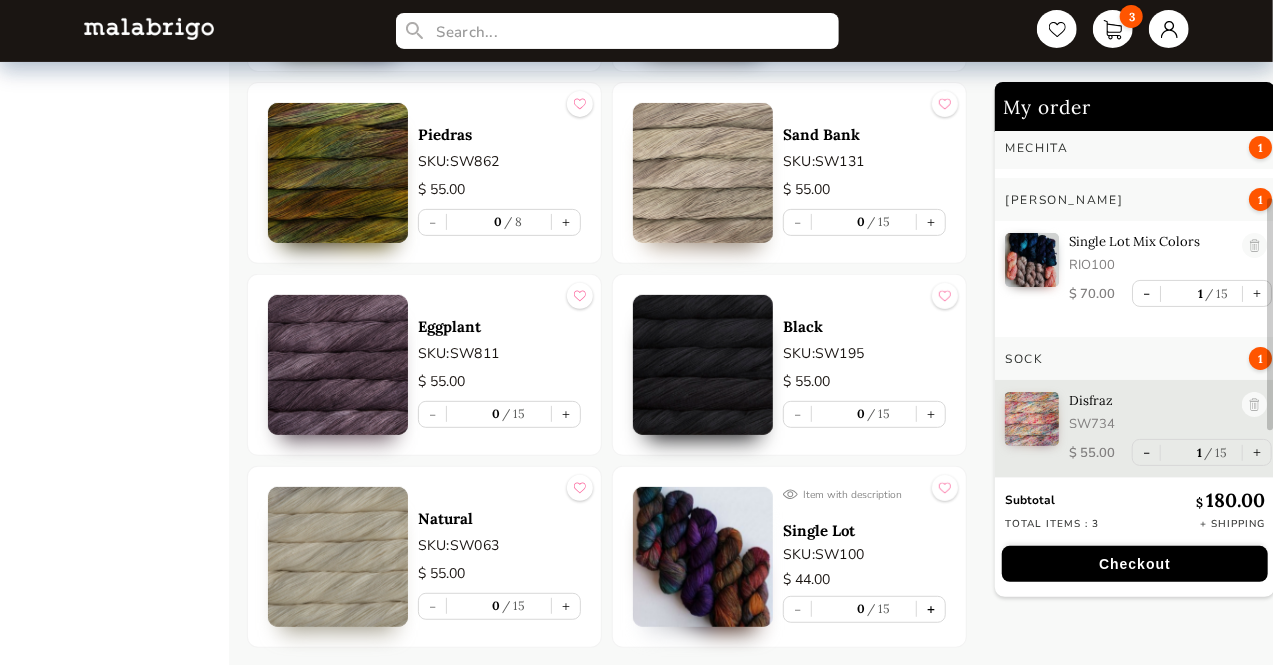 click on "+" at bounding box center [931, 609] 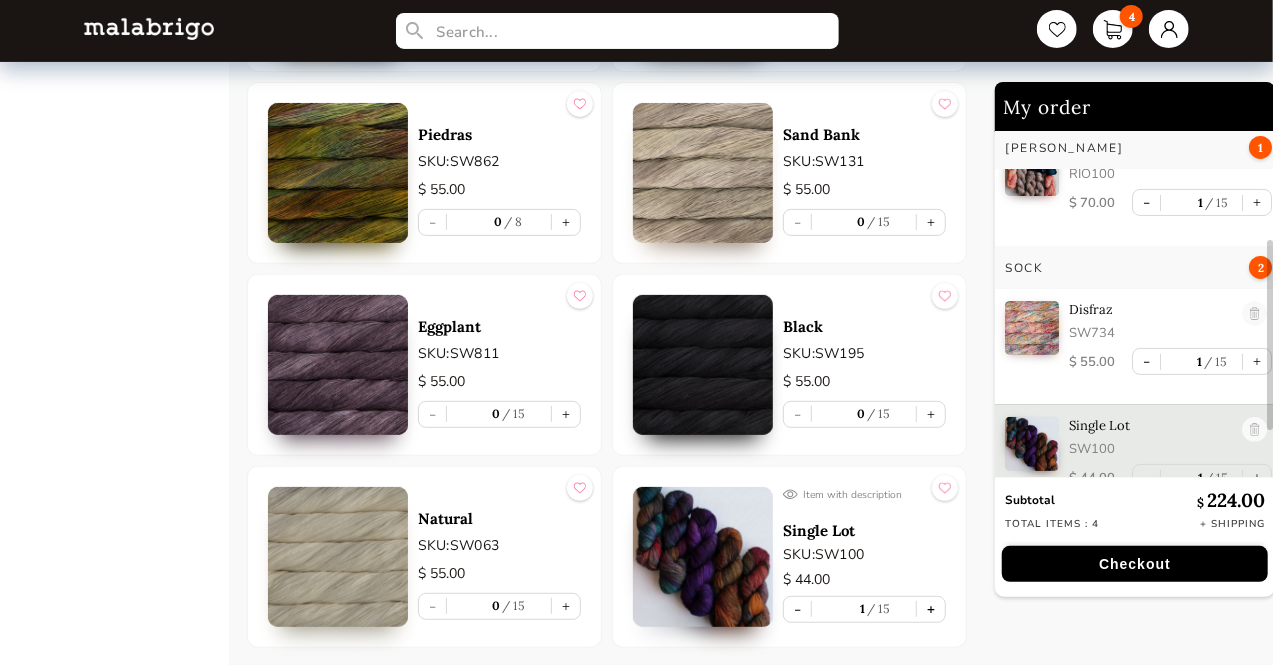 scroll, scrollTop: 223, scrollLeft: 0, axis: vertical 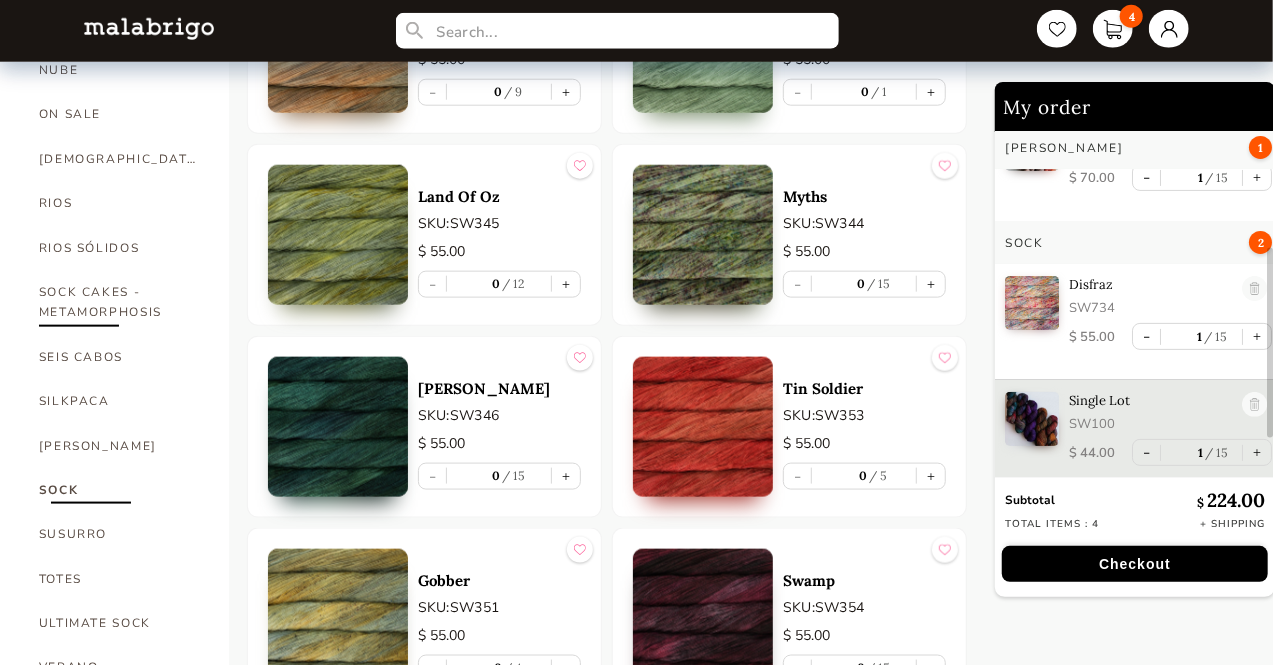 click on "SOCK CAKES - METAMORPHOSIS" at bounding box center (119, 302) 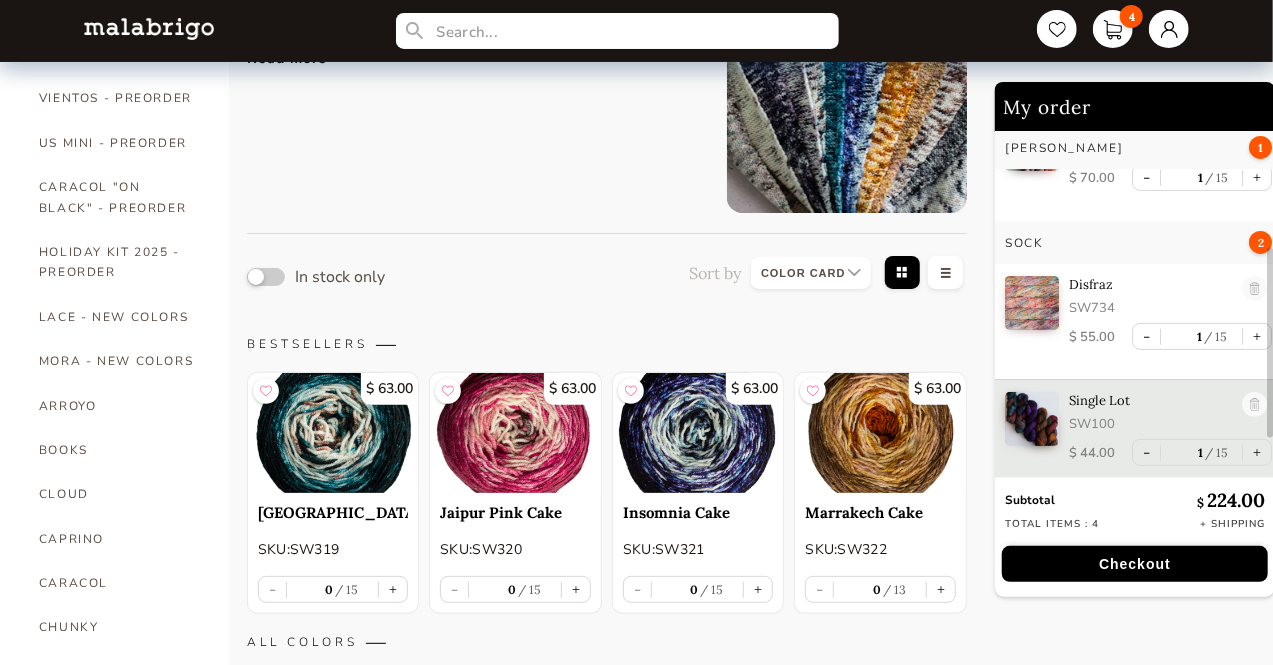 scroll, scrollTop: 106, scrollLeft: 0, axis: vertical 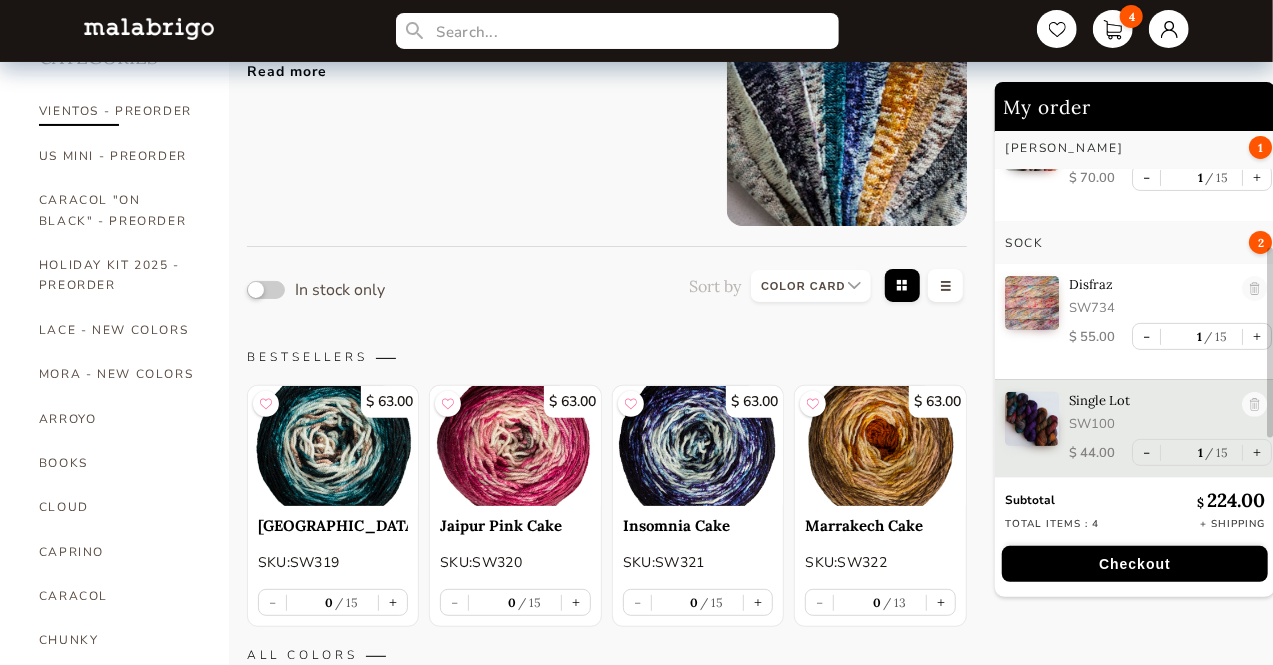 click on "VIENTOS - PREORDER" at bounding box center [119, 111] 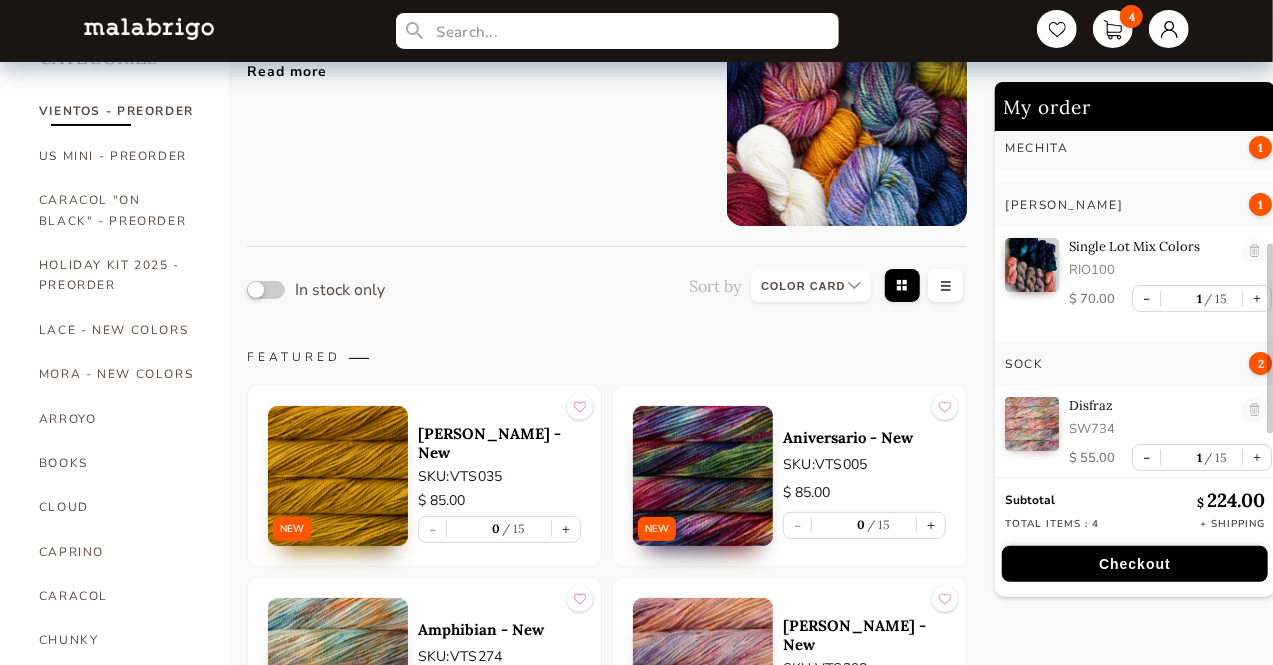 scroll, scrollTop: 0, scrollLeft: 0, axis: both 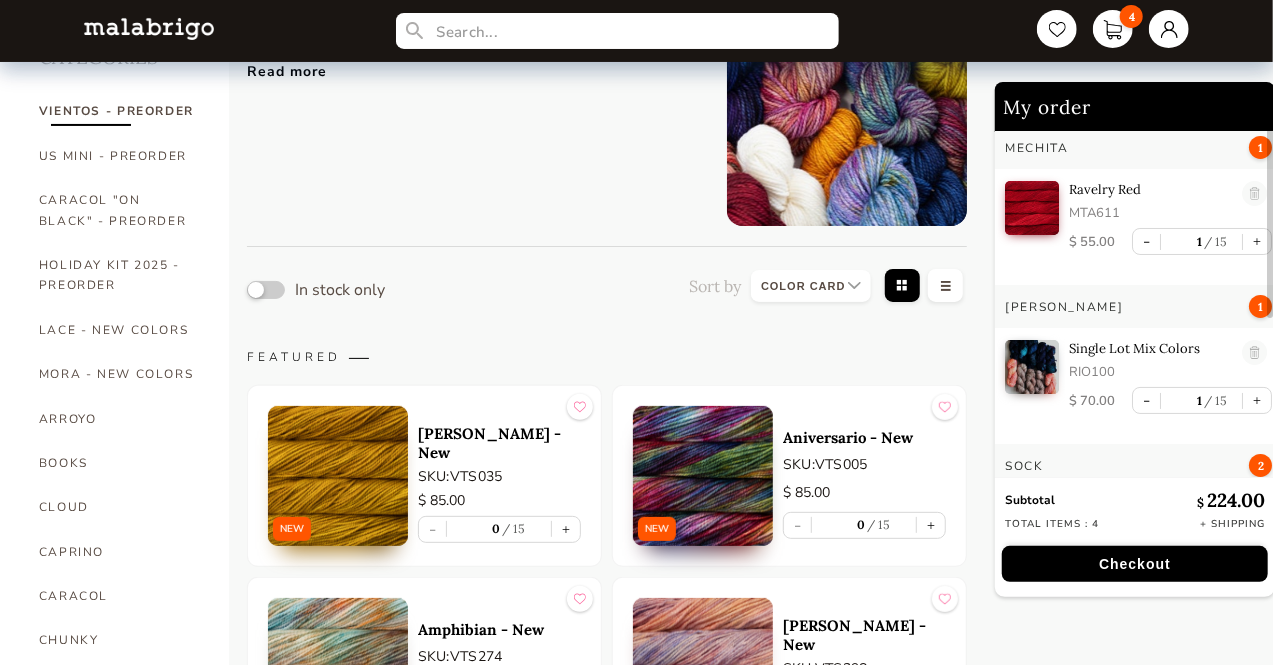 drag, startPoint x: 1269, startPoint y: 280, endPoint x: 1279, endPoint y: 76, distance: 204.24495 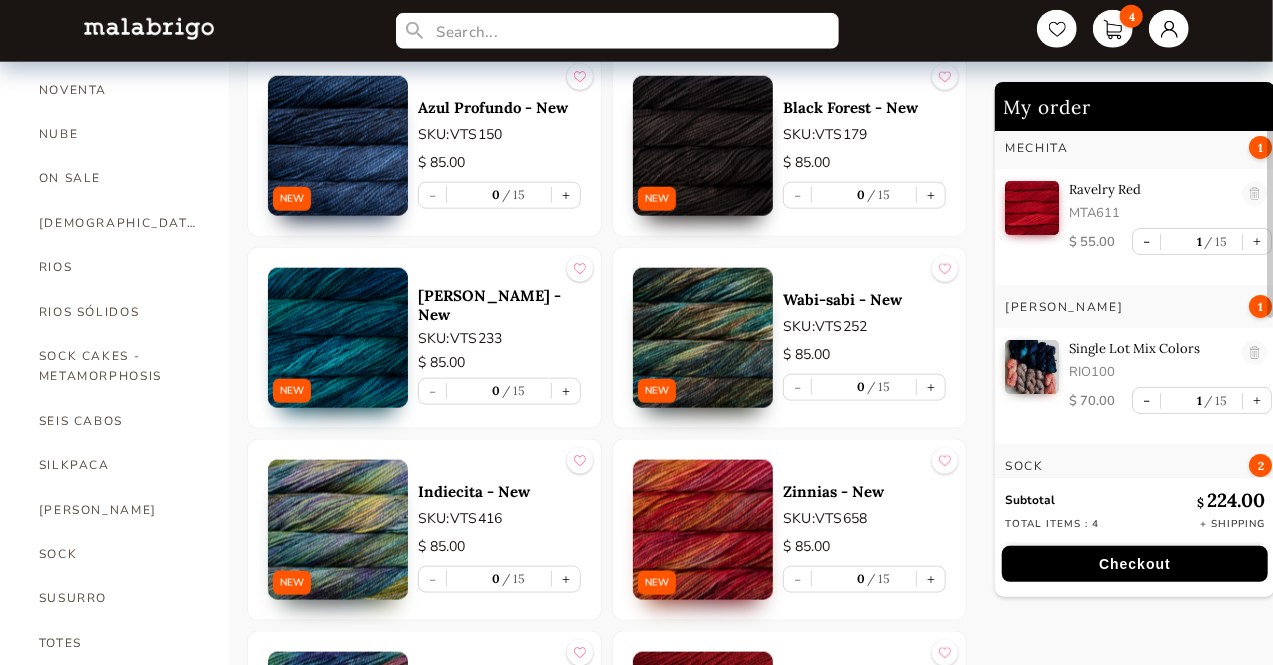 scroll, scrollTop: 984, scrollLeft: 0, axis: vertical 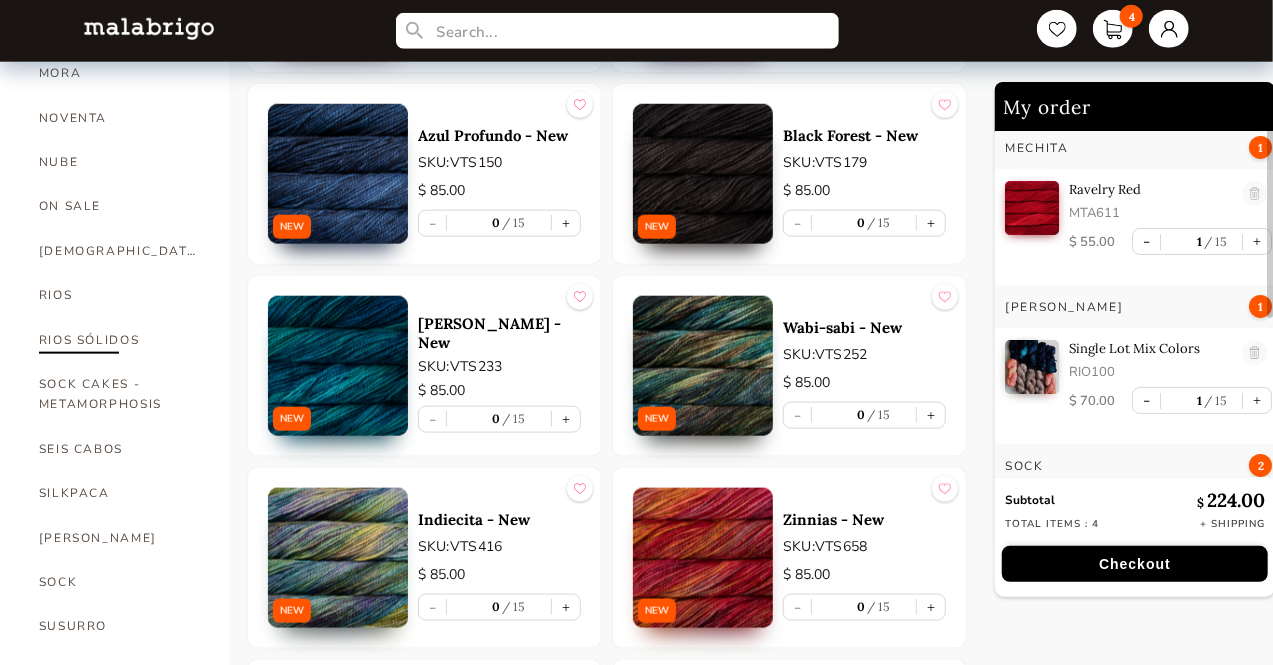 click on "RIOS SÓLIDOS" at bounding box center (119, 340) 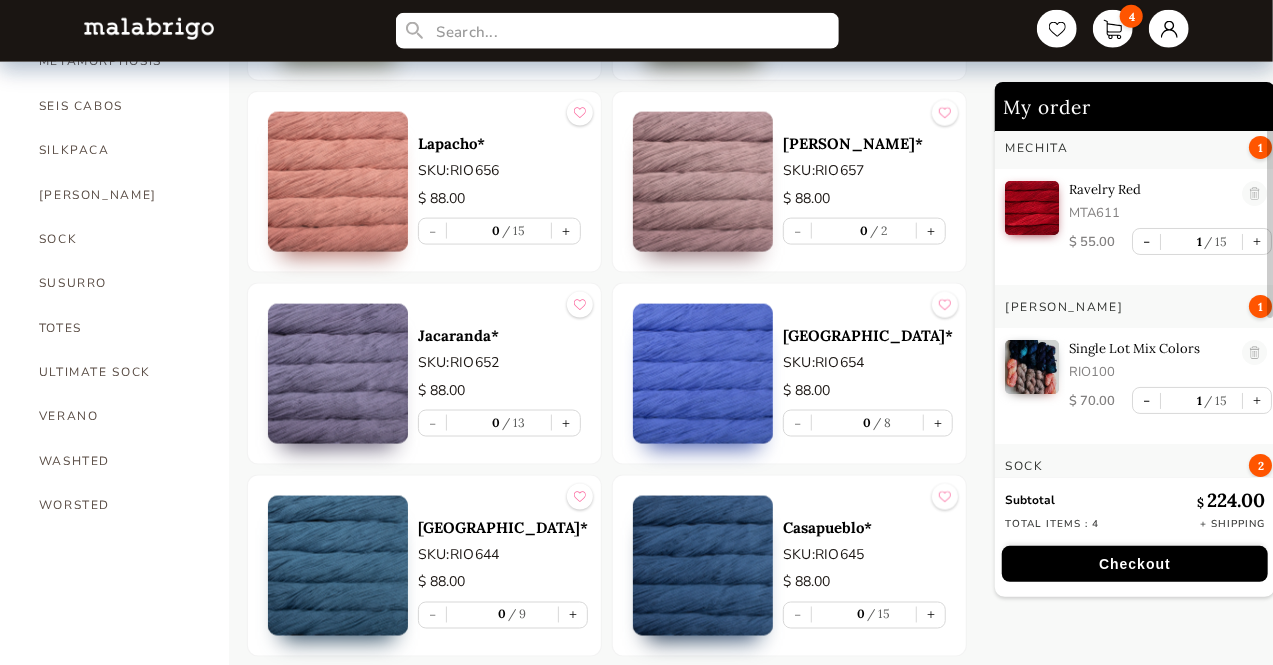 scroll, scrollTop: 1334, scrollLeft: 0, axis: vertical 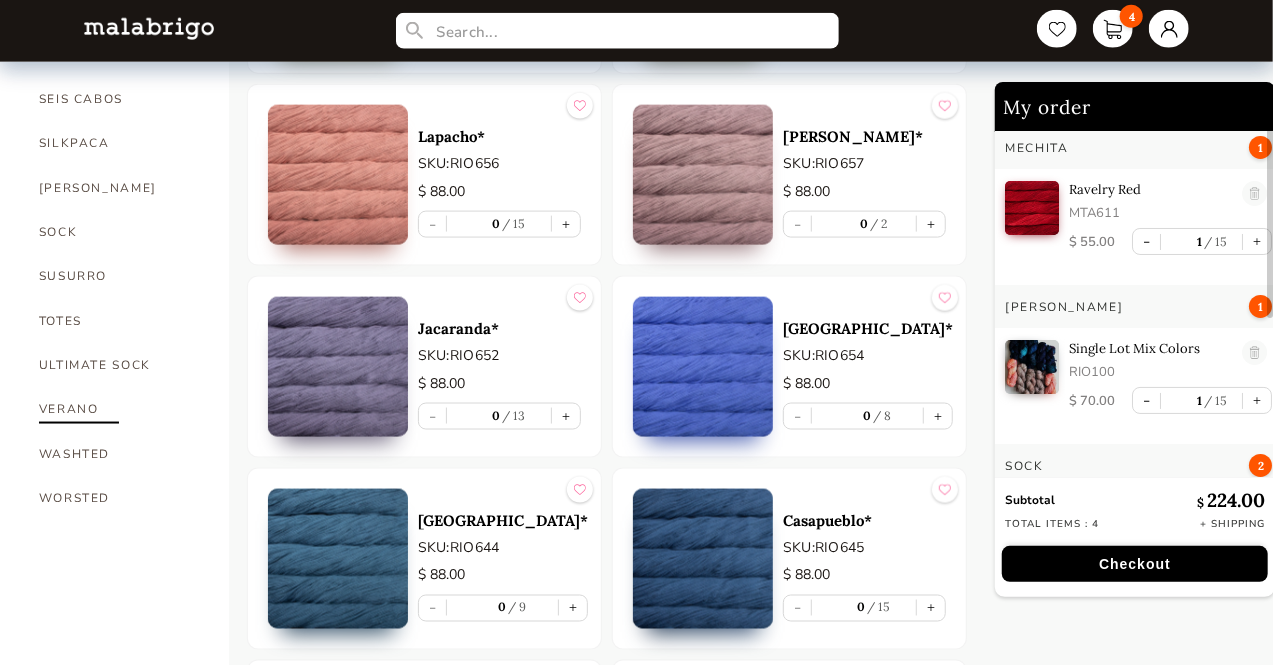 click on "VERANO" at bounding box center [119, 409] 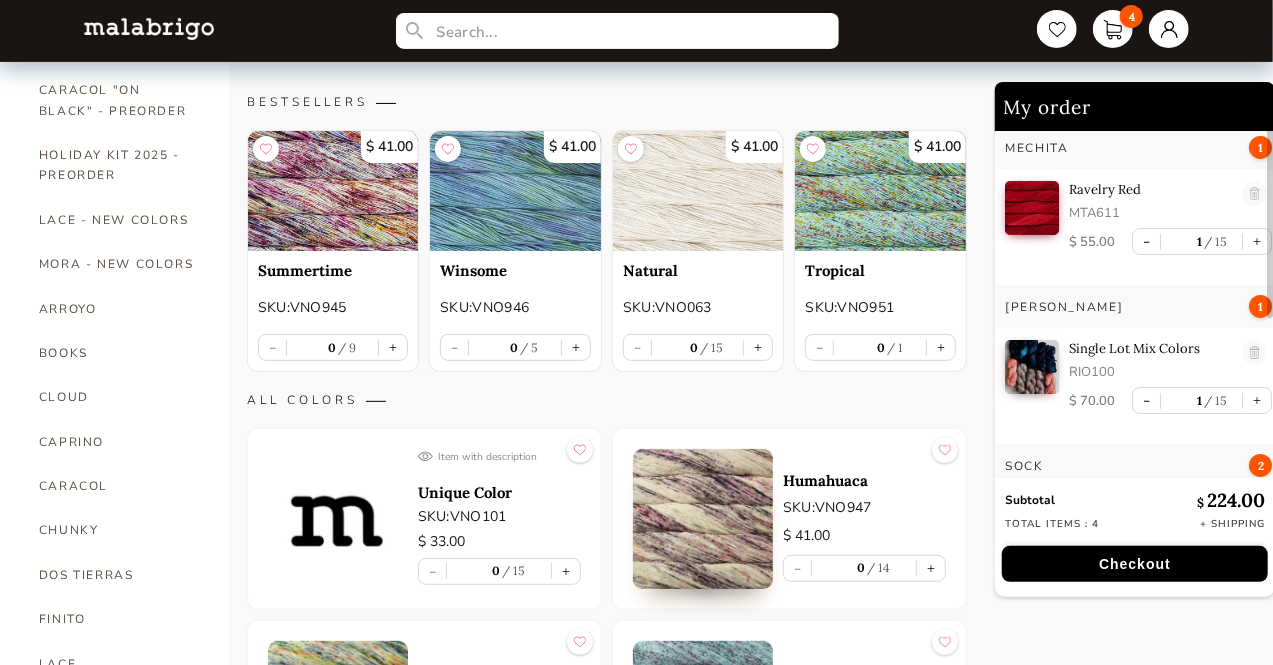 scroll, scrollTop: 0, scrollLeft: 0, axis: both 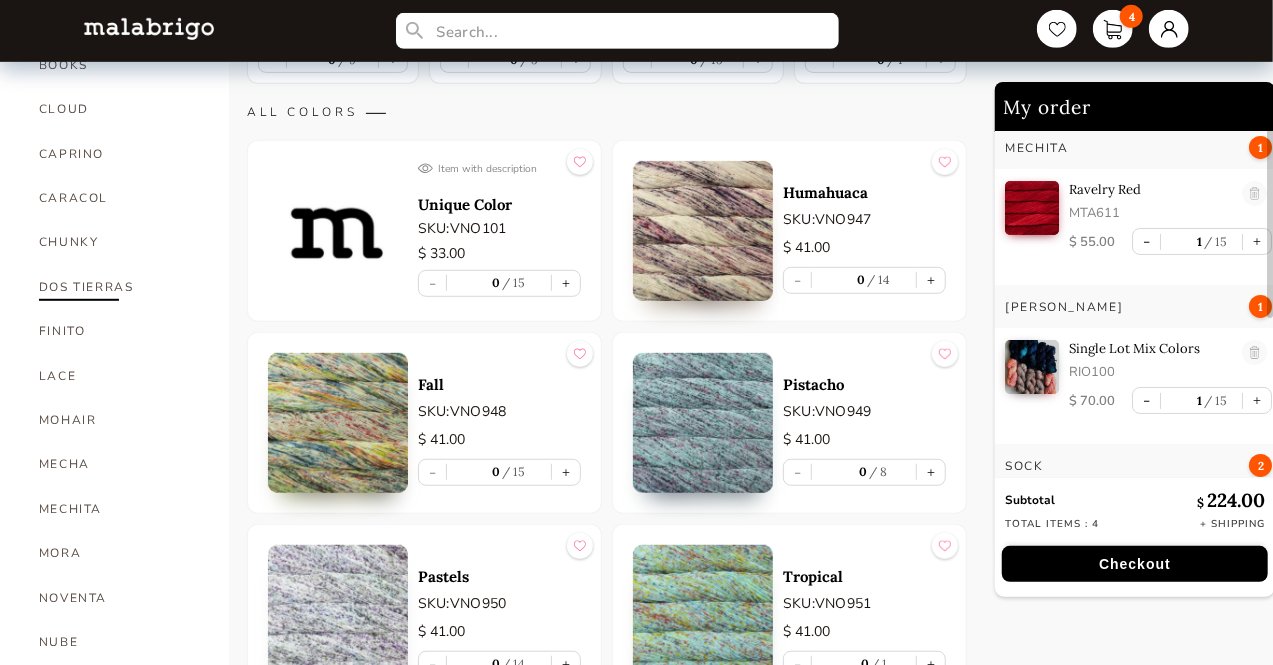 click on "DOS TIERRAS" at bounding box center [119, 287] 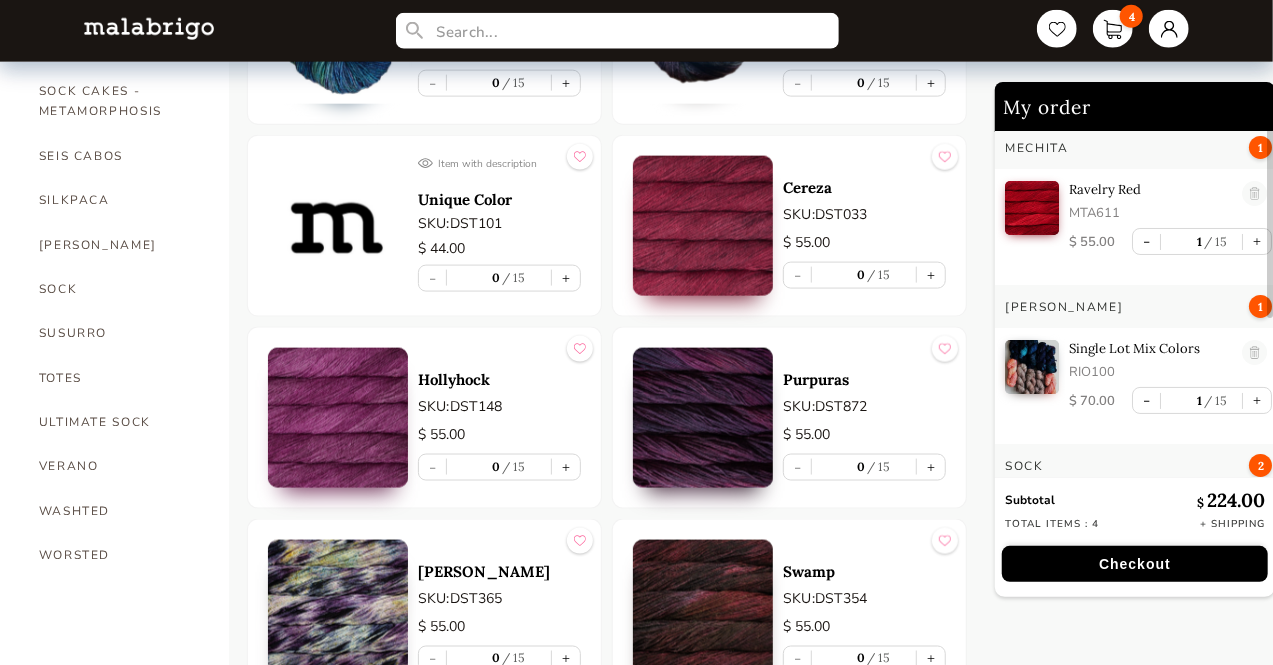 scroll, scrollTop: 1295, scrollLeft: 0, axis: vertical 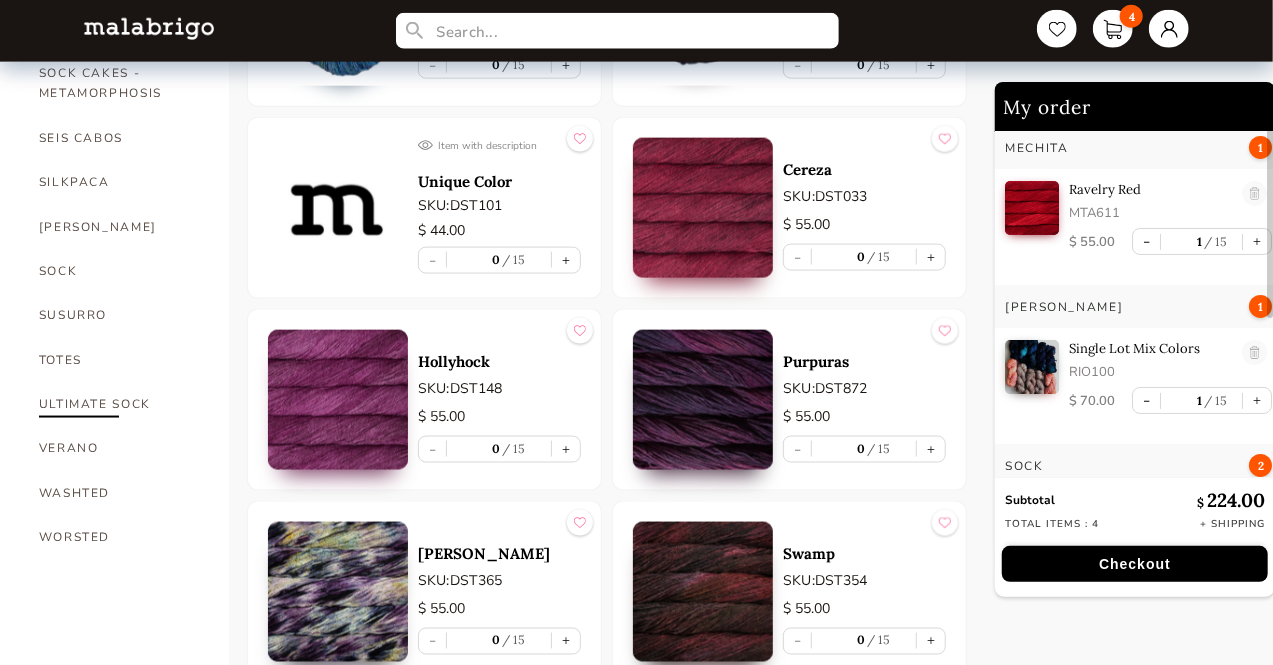 click on "ULTIMATE SOCK" at bounding box center [119, 404] 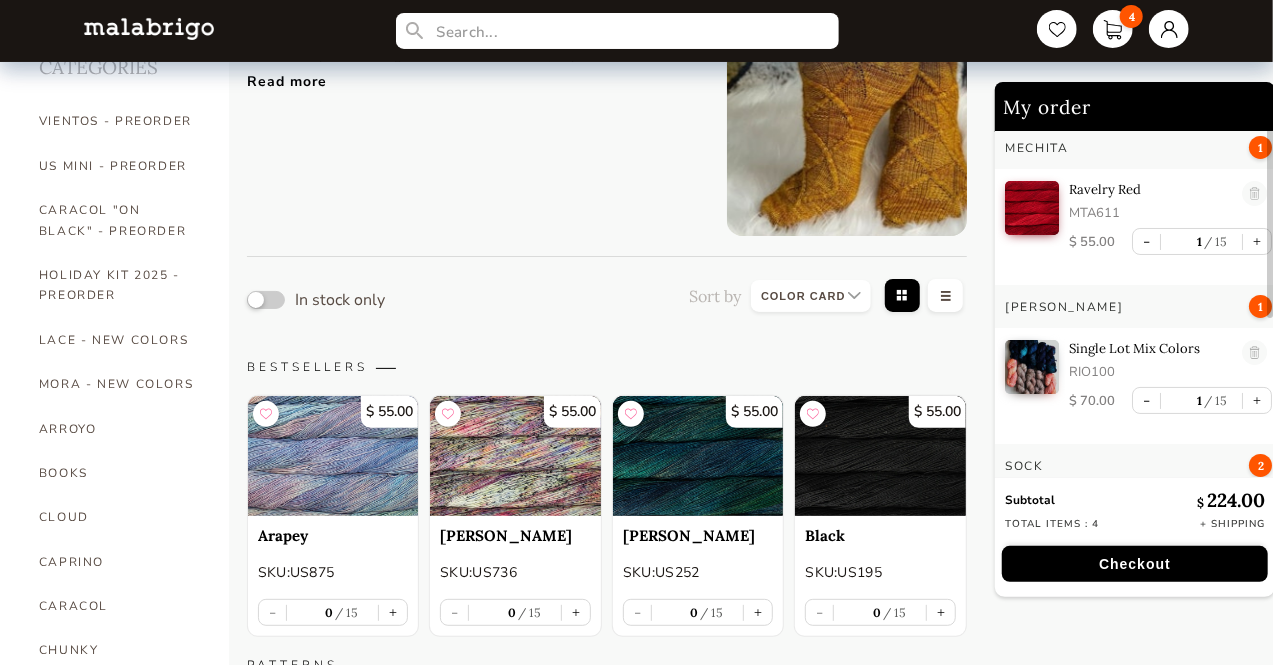 scroll, scrollTop: 0, scrollLeft: 0, axis: both 